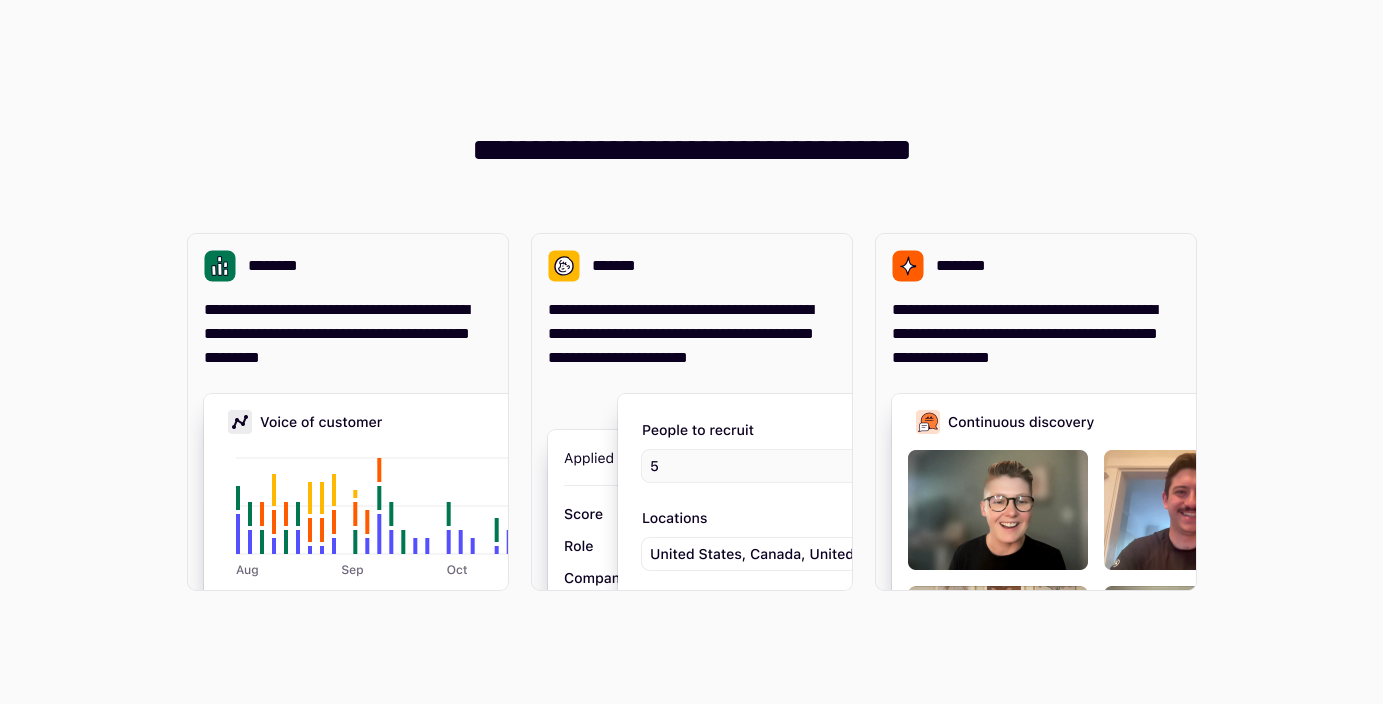 scroll, scrollTop: 0, scrollLeft: 0, axis: both 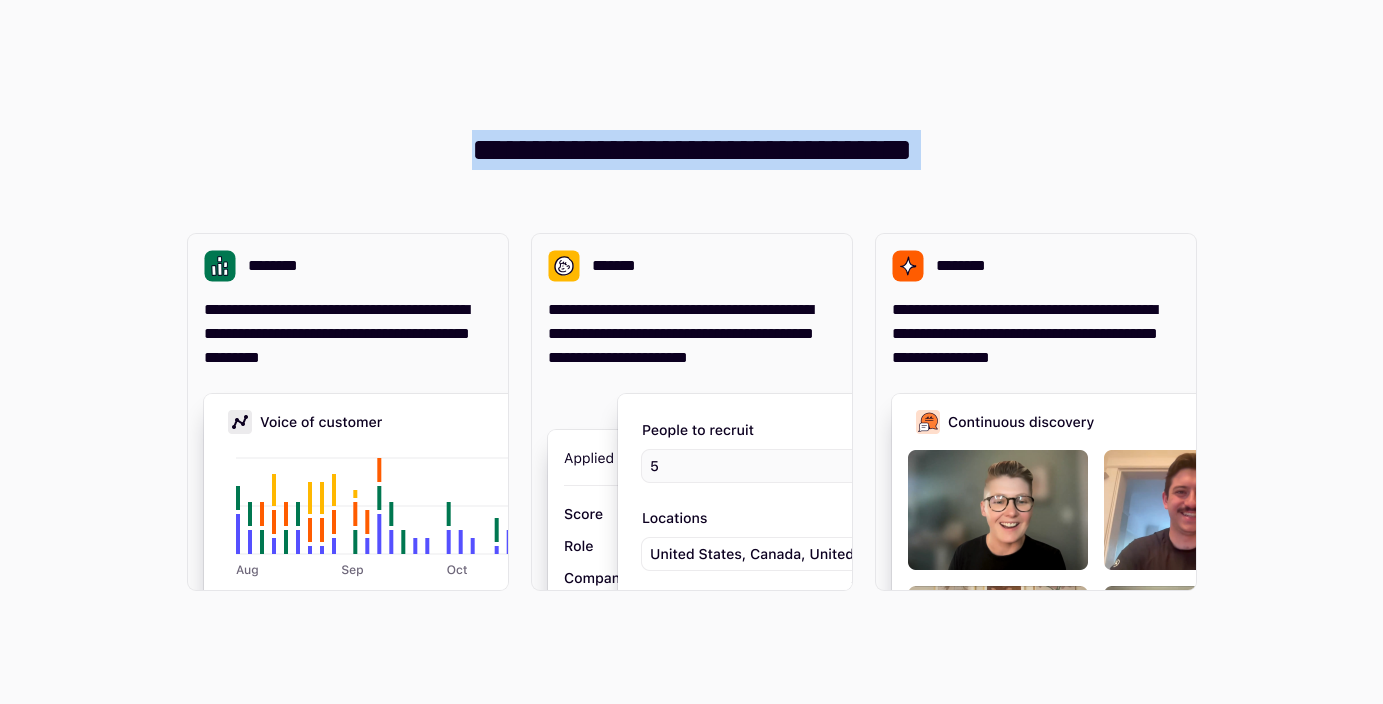 click on "**********" at bounding box center [691, 352] 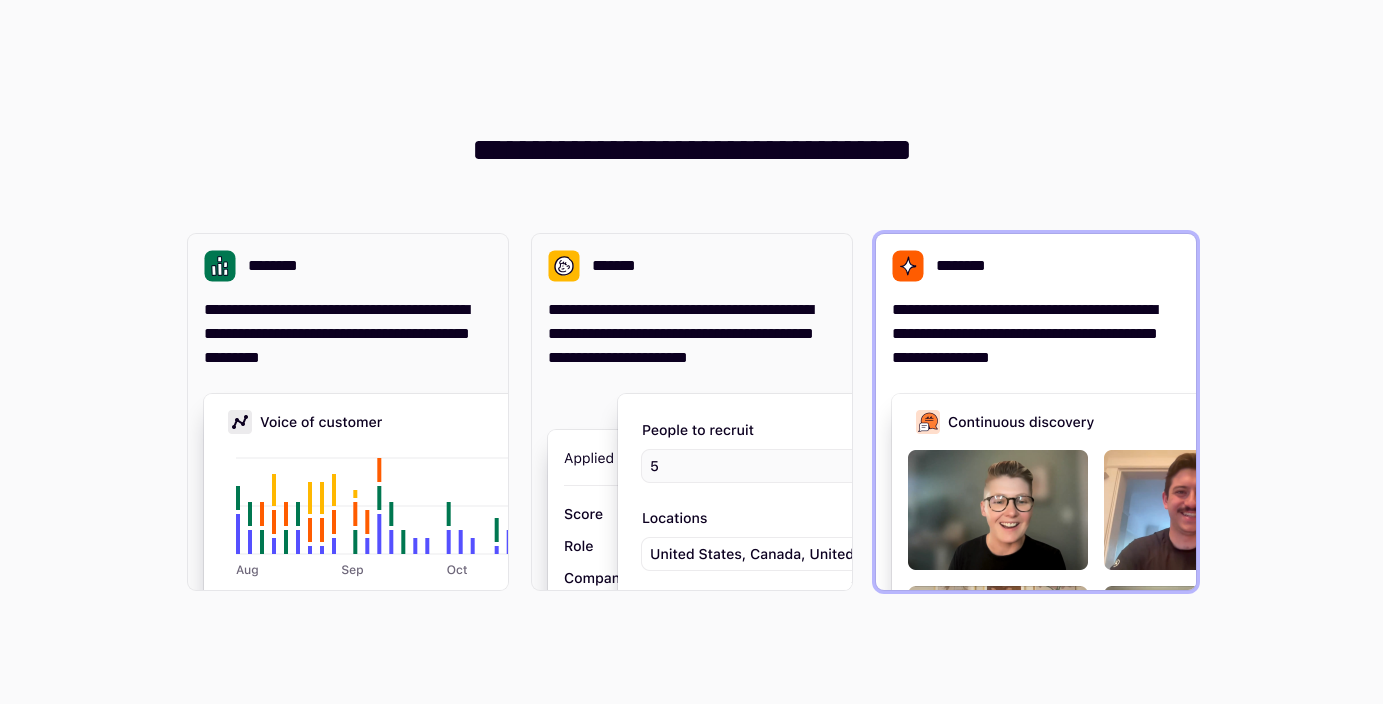 click on "**********" at bounding box center (1036, 334) 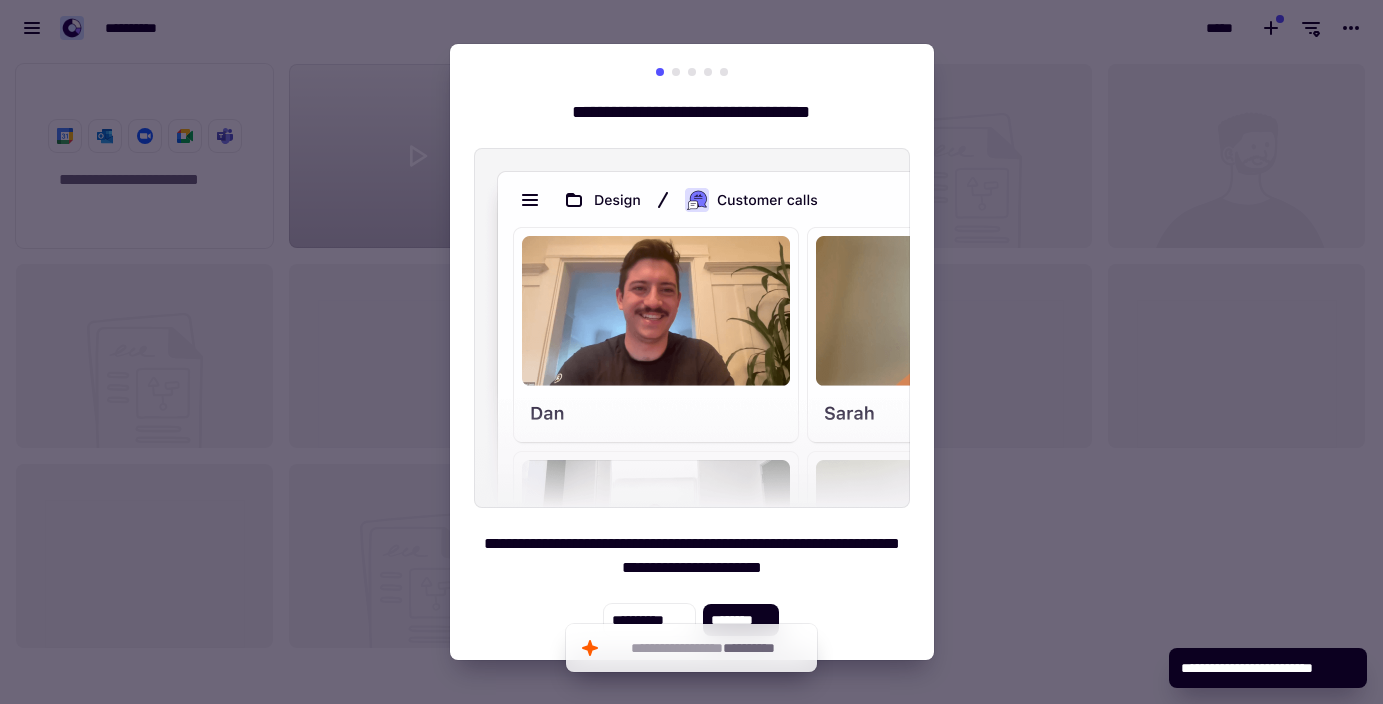 scroll, scrollTop: 1, scrollLeft: 1, axis: both 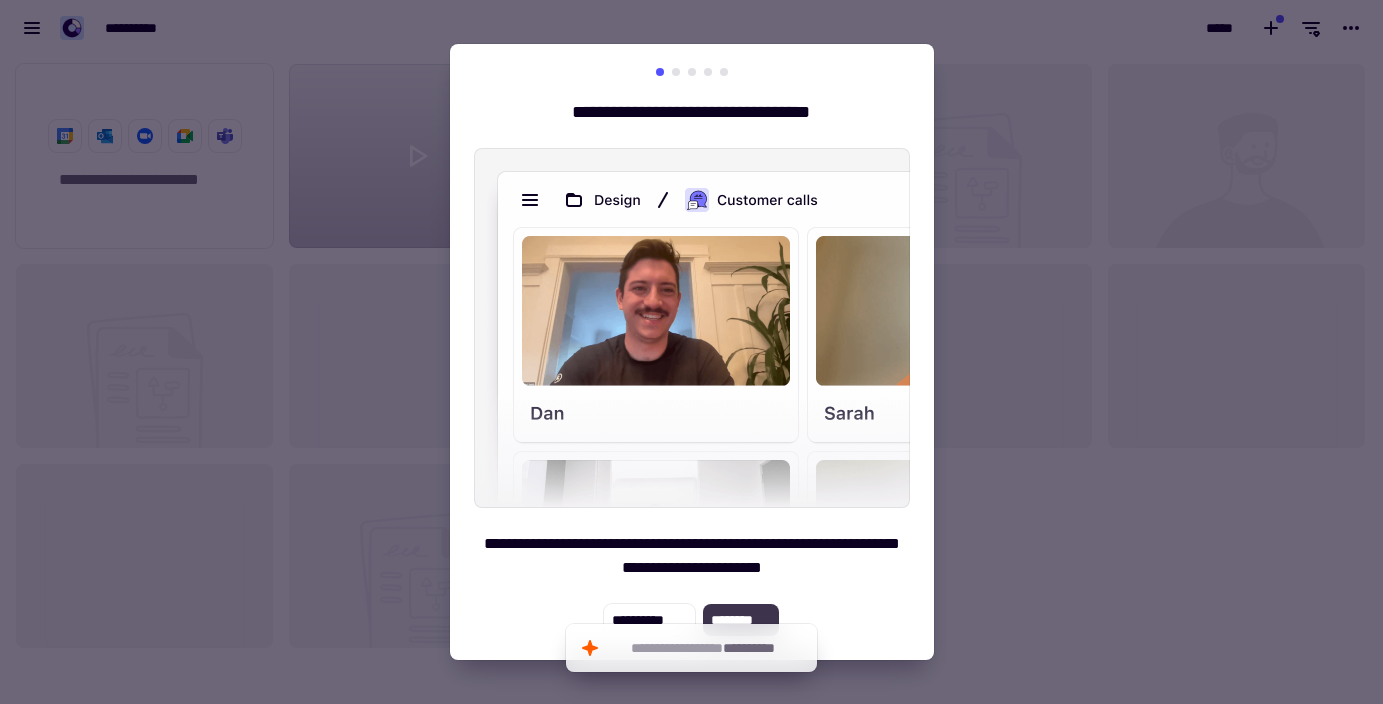 click on "********" 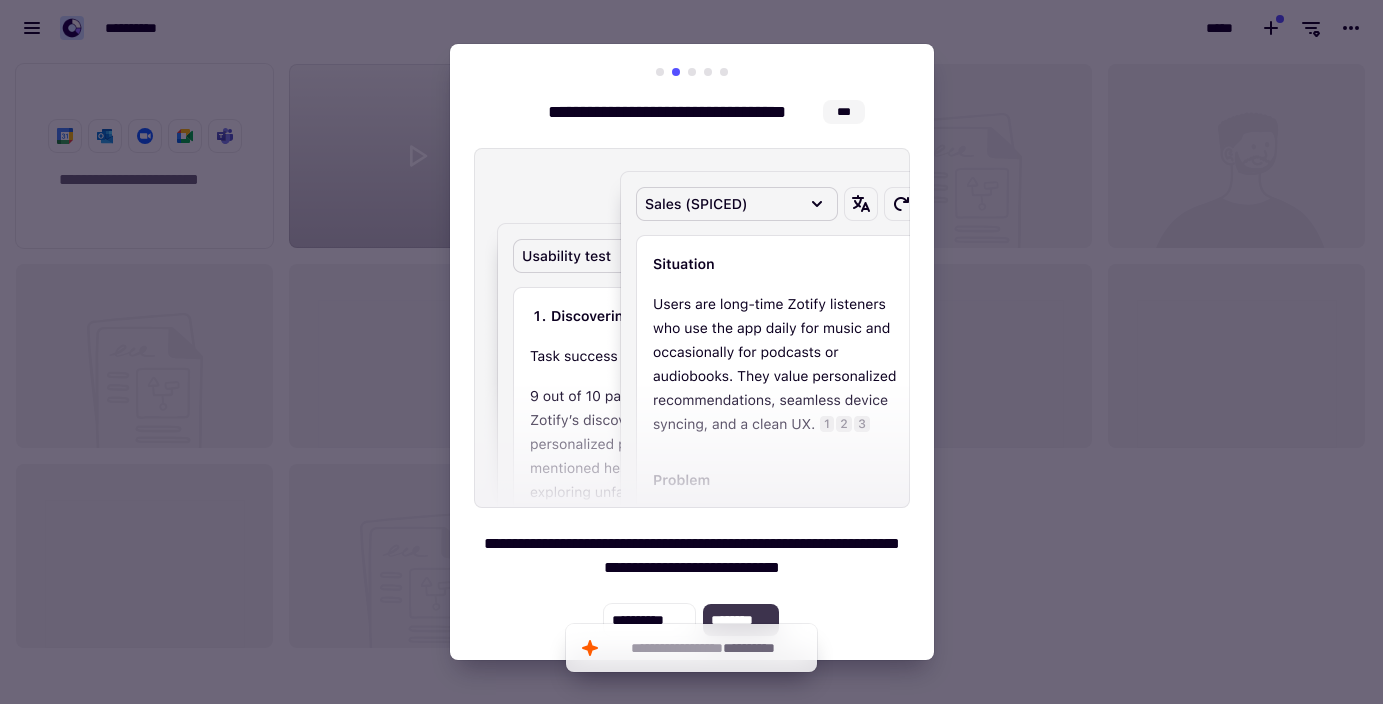 click on "********" 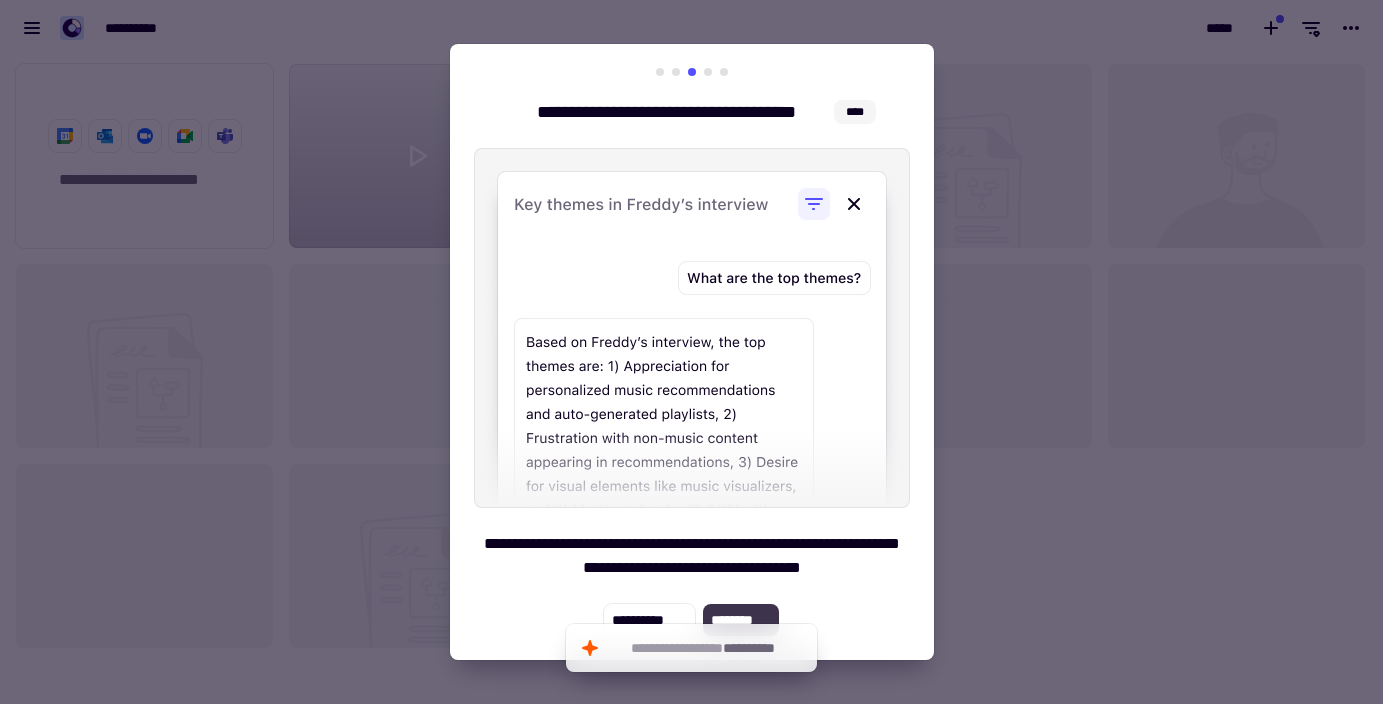 click on "********" 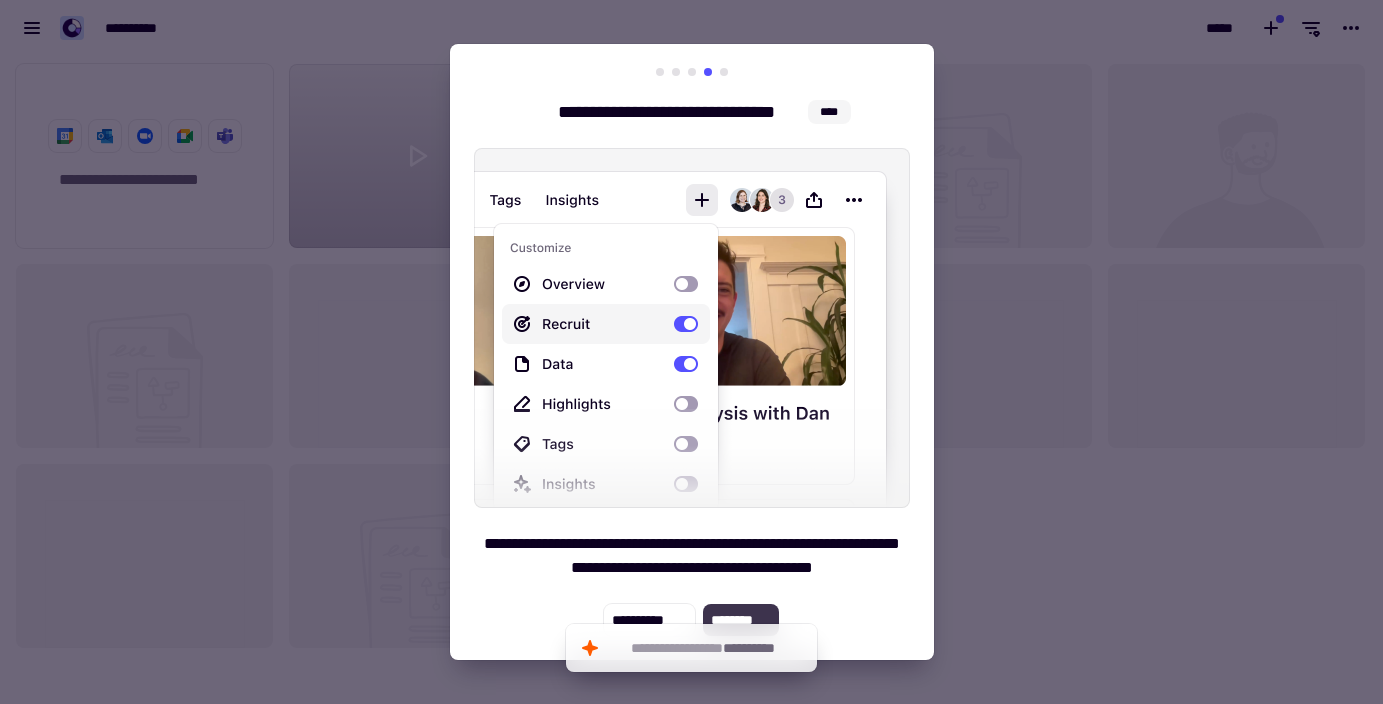 click on "********" 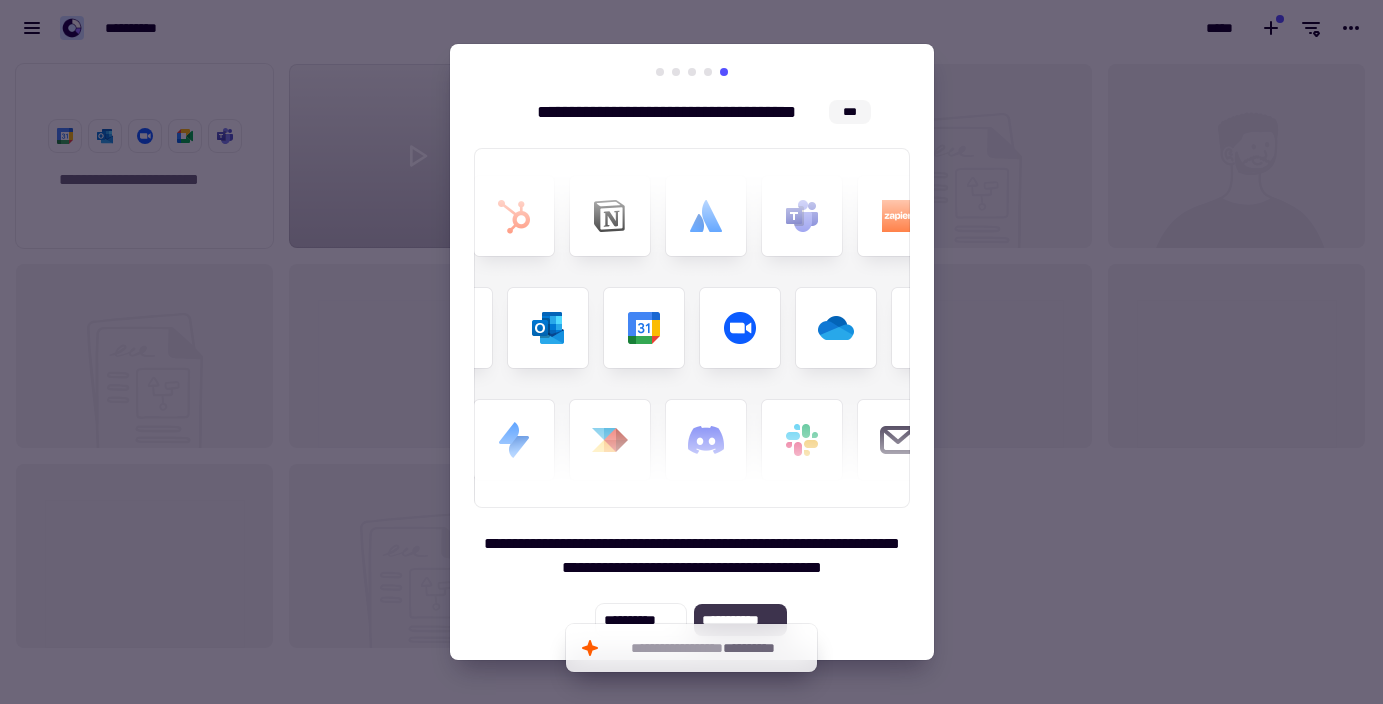 click on "**********" 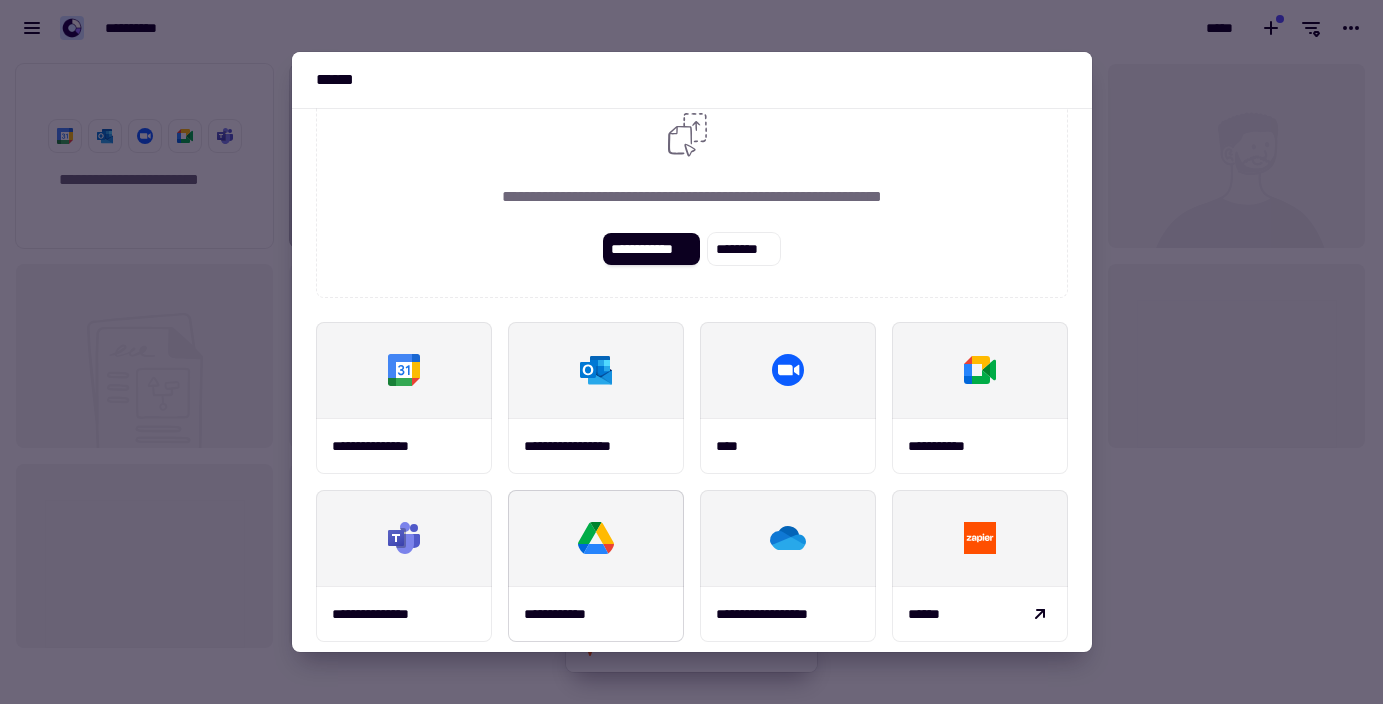scroll, scrollTop: 32, scrollLeft: 0, axis: vertical 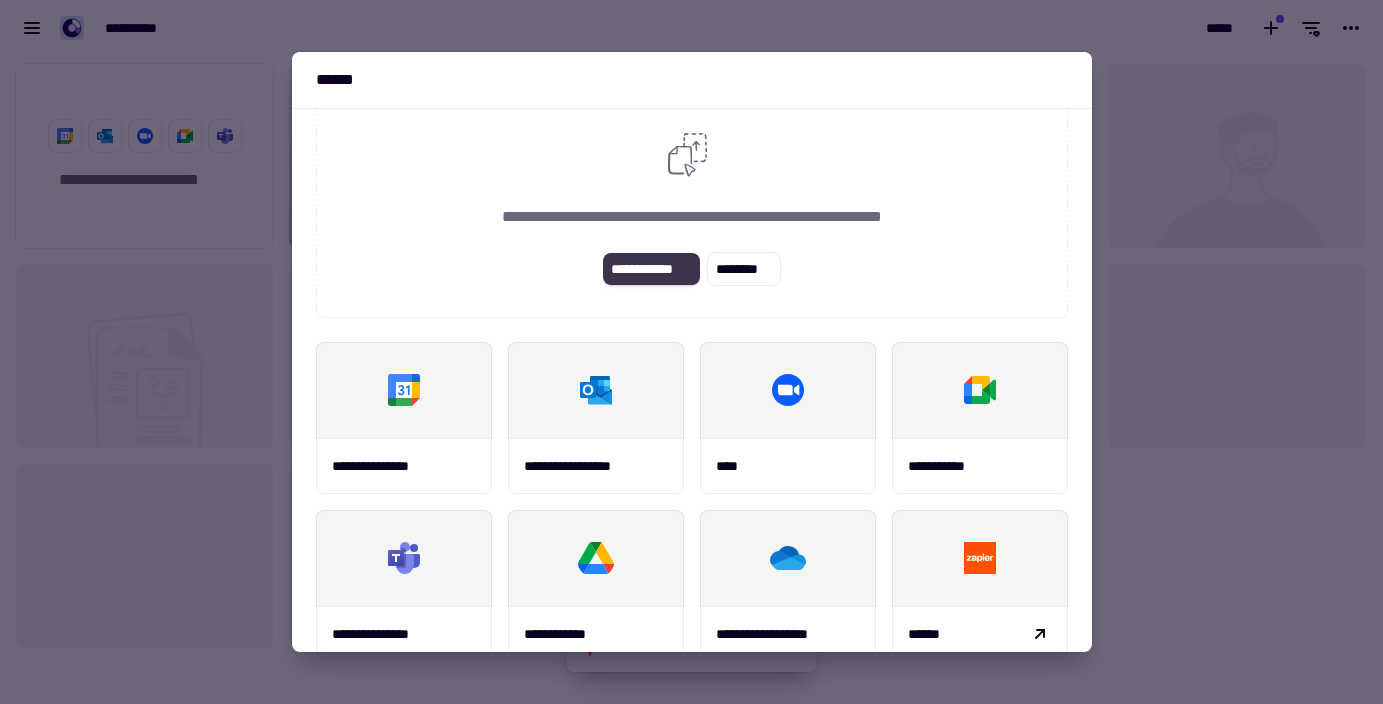 click on "**********" 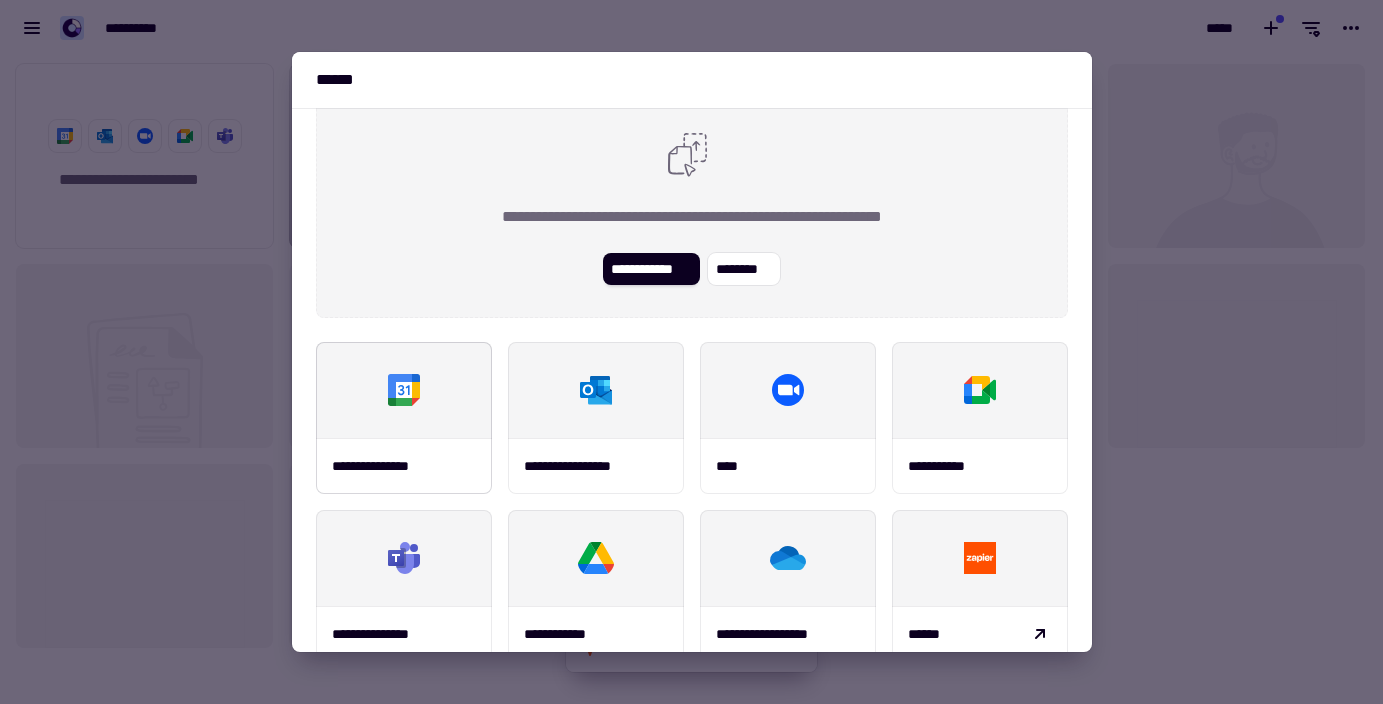 scroll, scrollTop: 0, scrollLeft: 0, axis: both 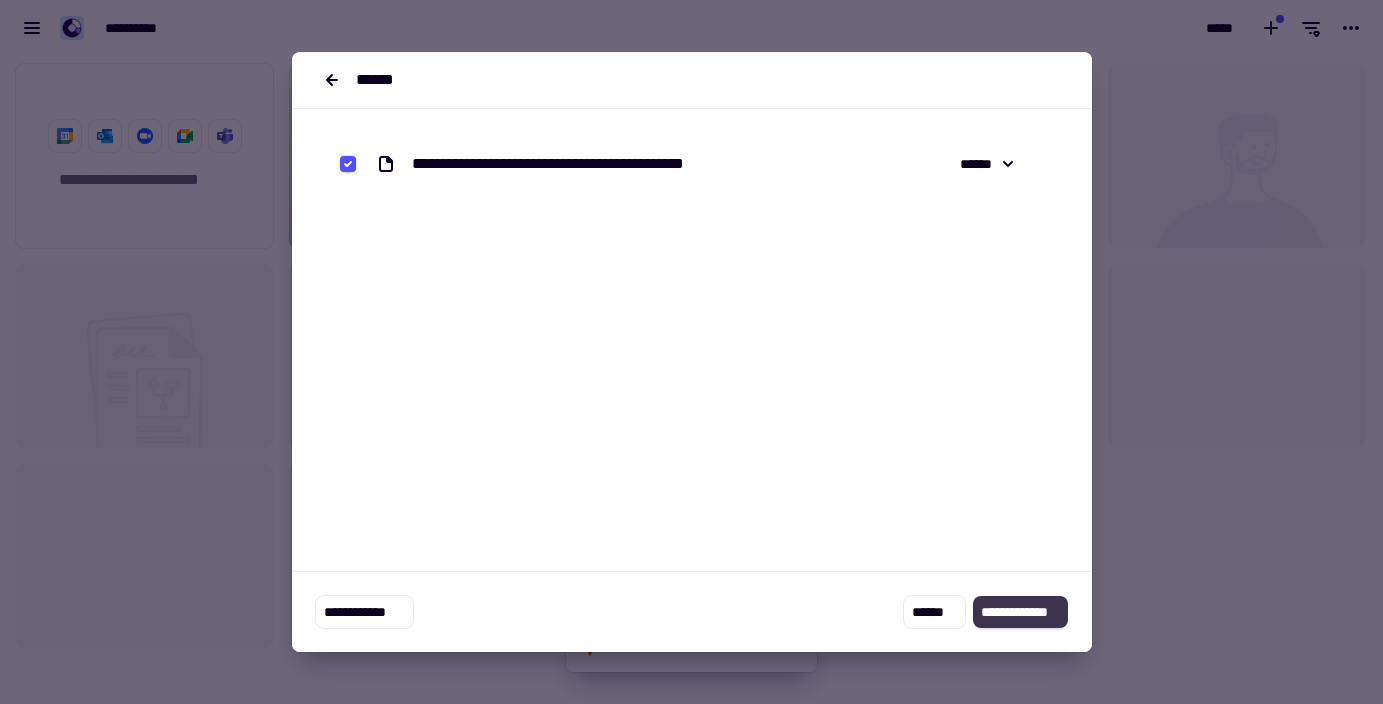 click on "**********" 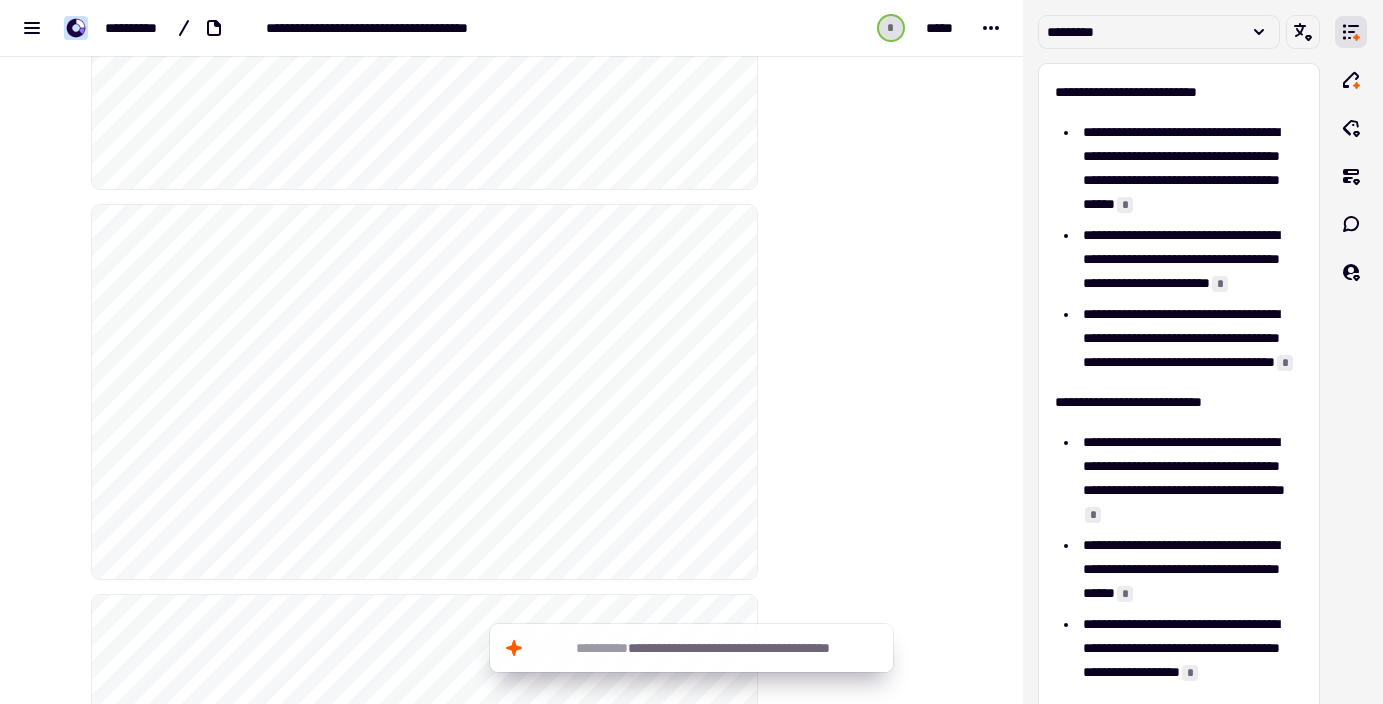 scroll, scrollTop: 0, scrollLeft: 0, axis: both 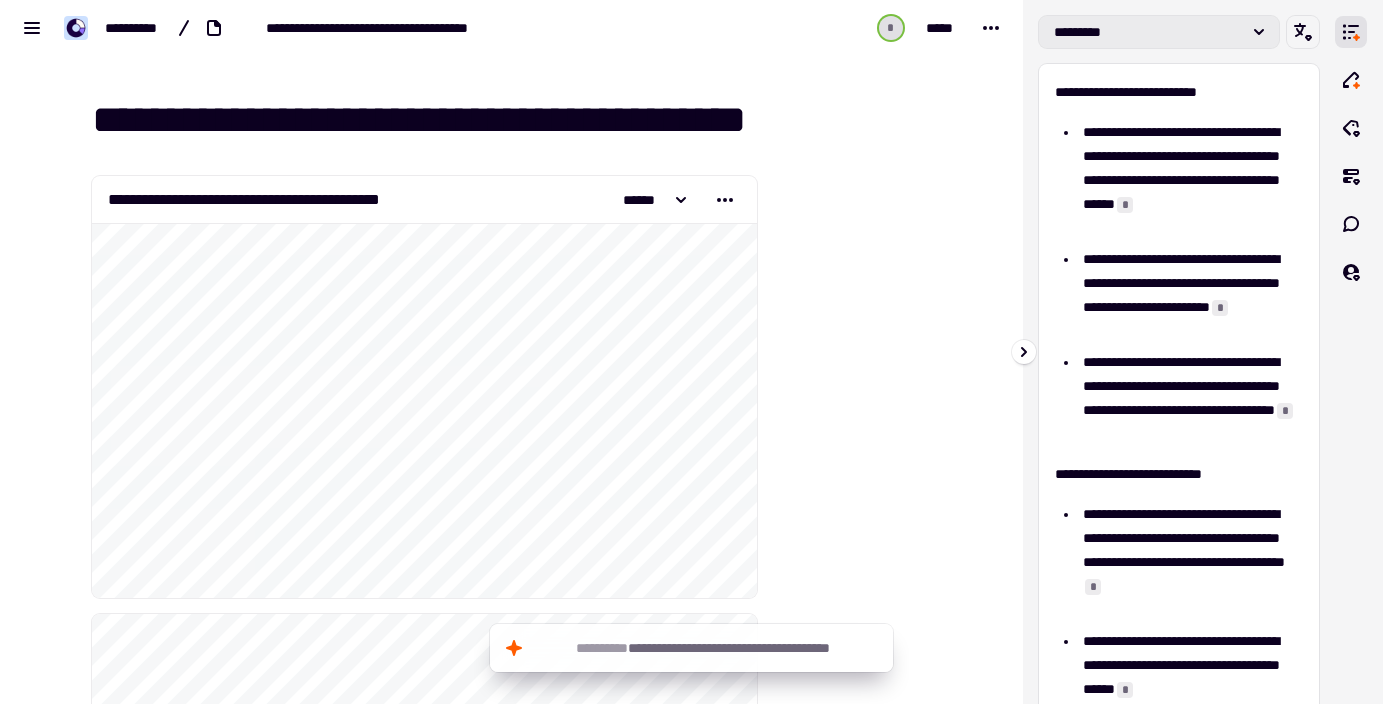 click 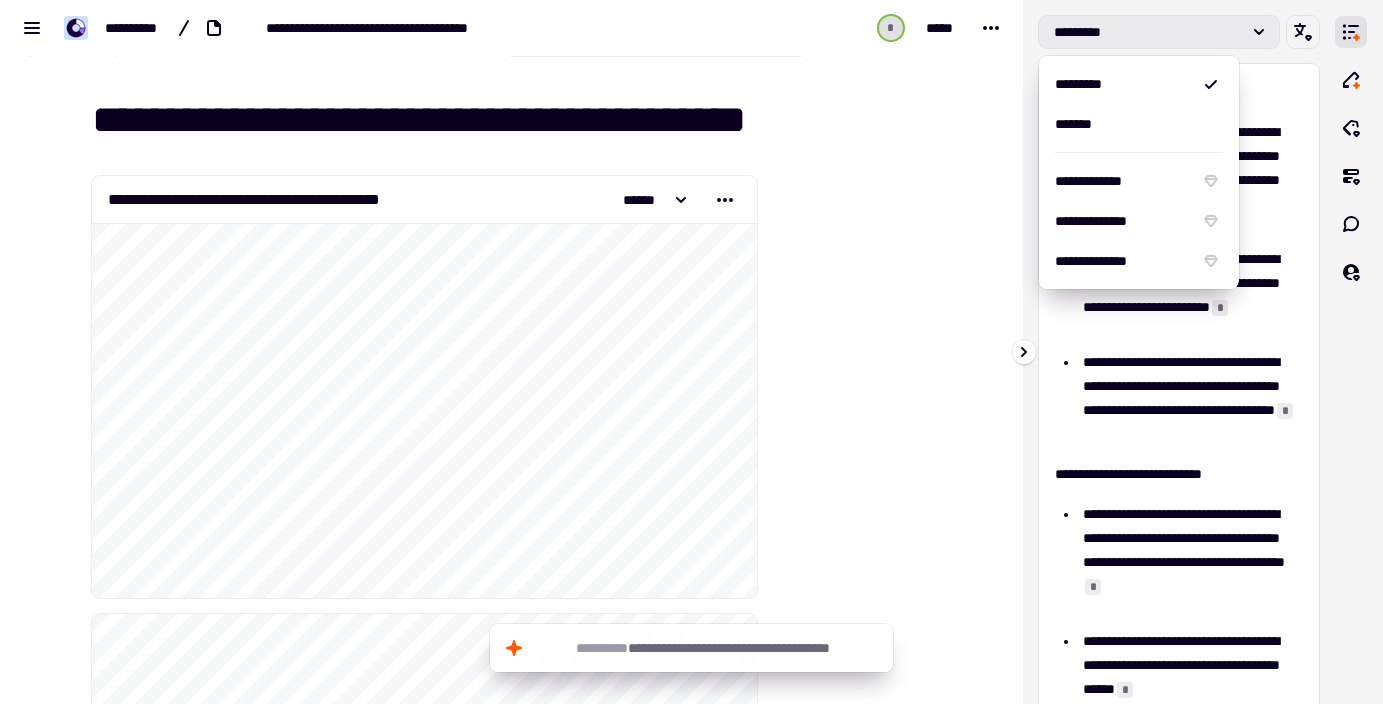 click 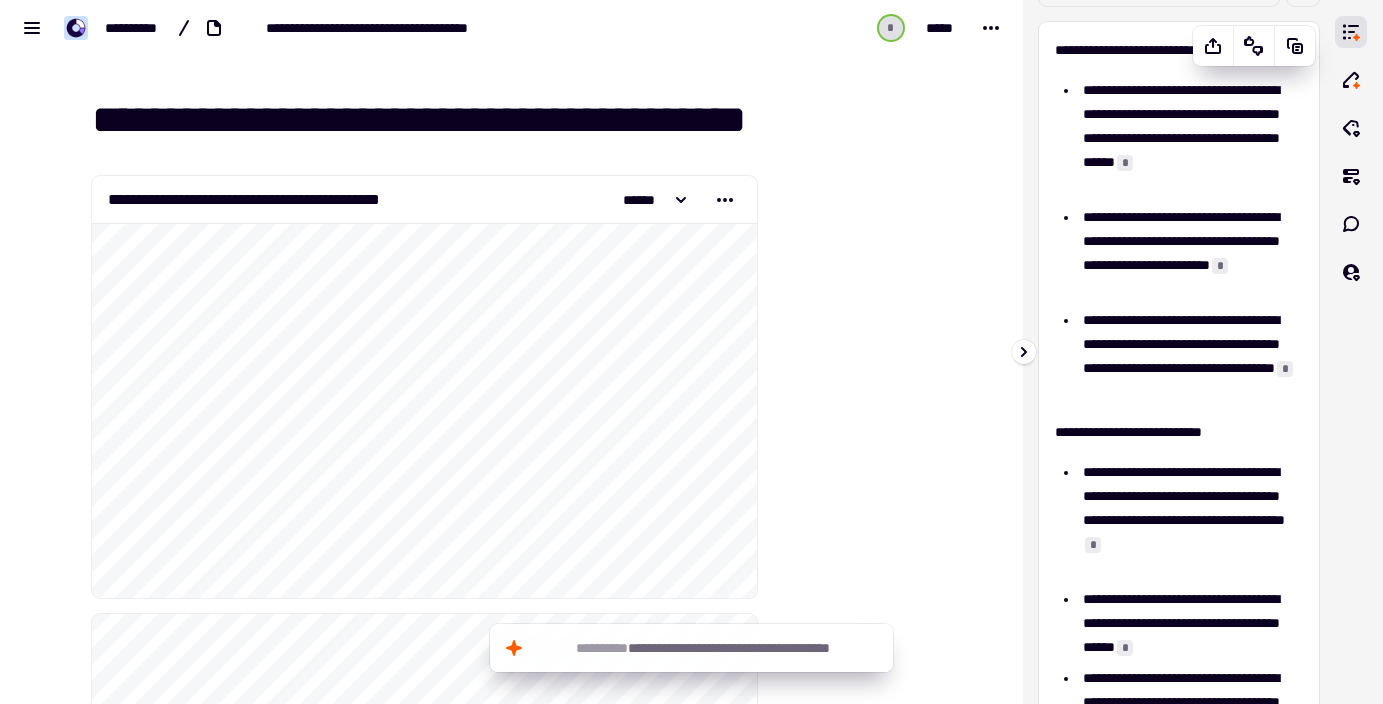 scroll, scrollTop: 0, scrollLeft: 0, axis: both 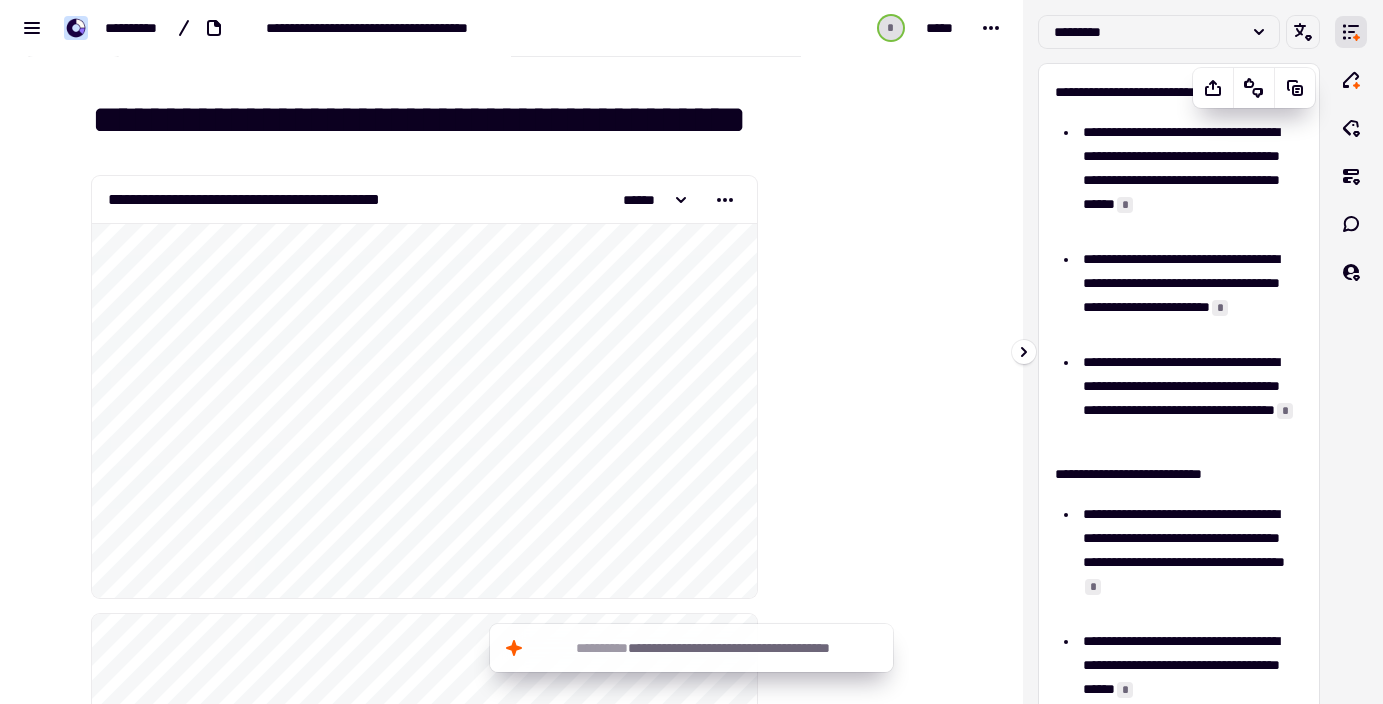 click on "**********" at bounding box center [1179, 92] 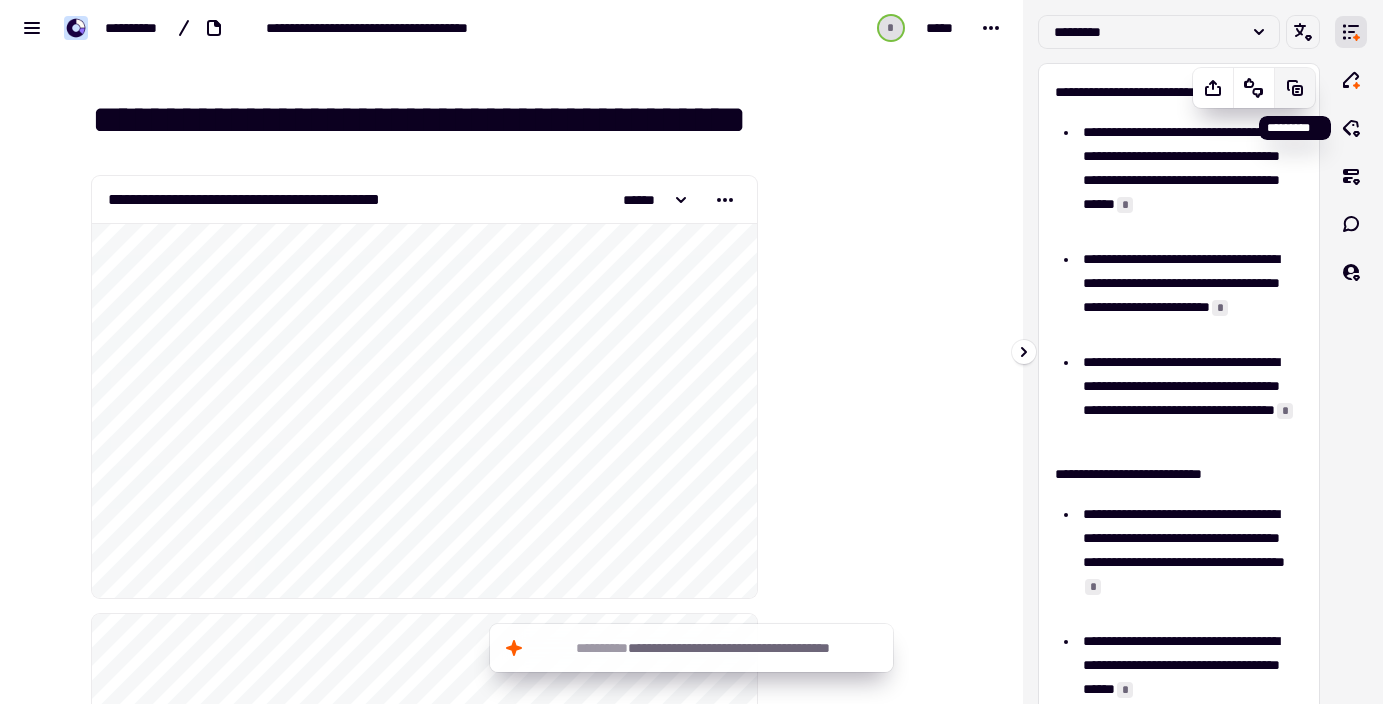 click 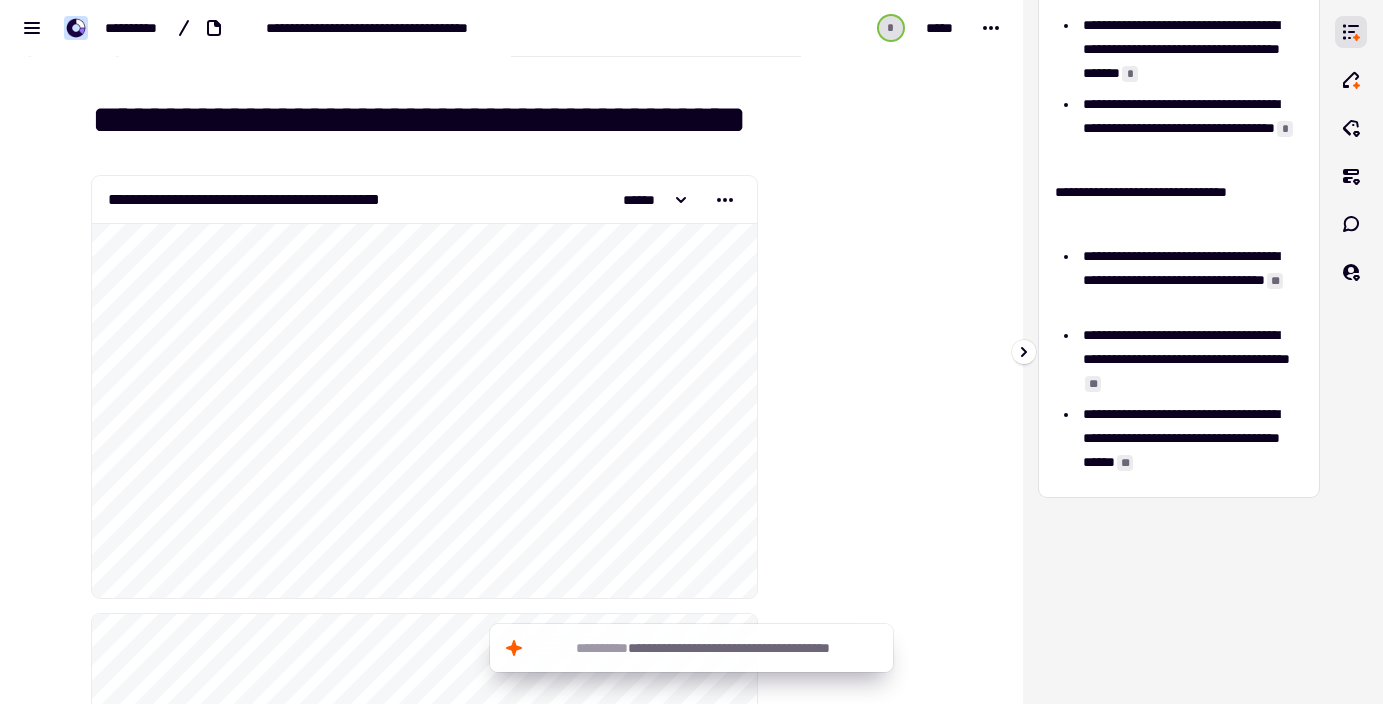 scroll, scrollTop: 0, scrollLeft: 0, axis: both 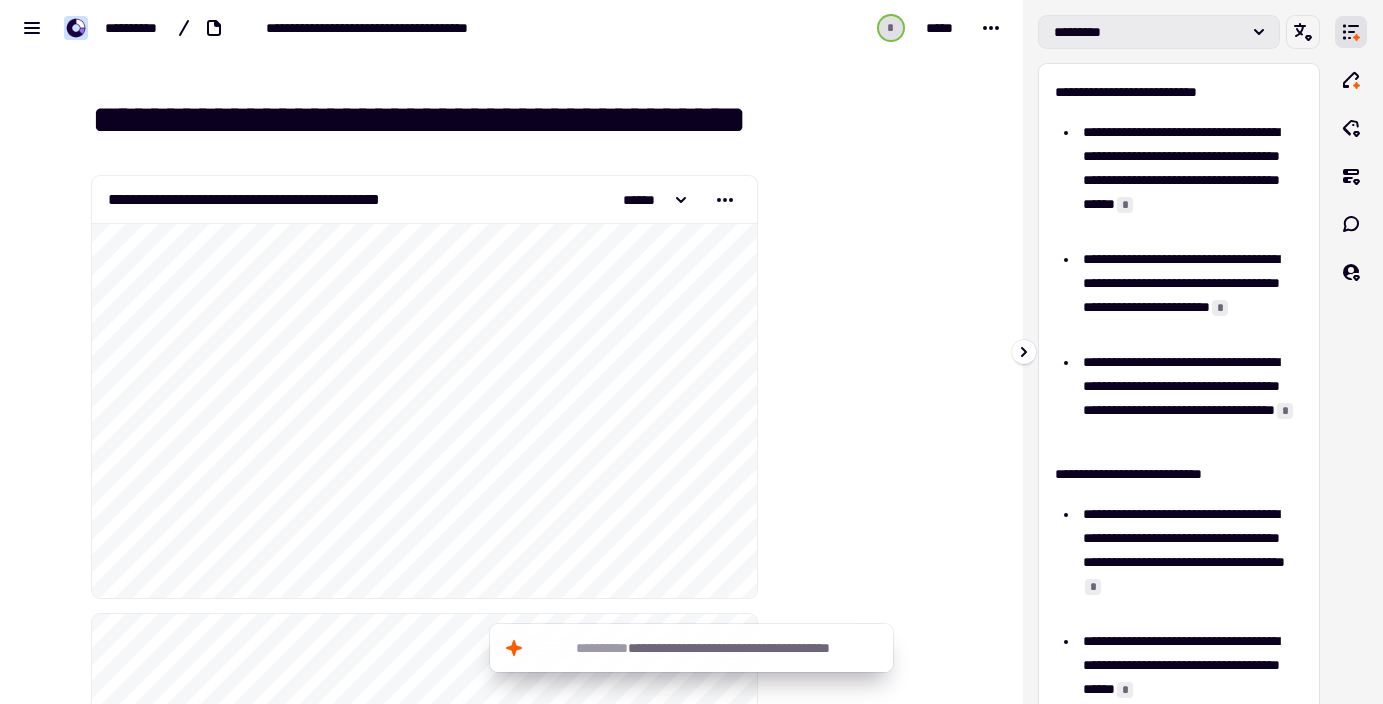 click on "*********" 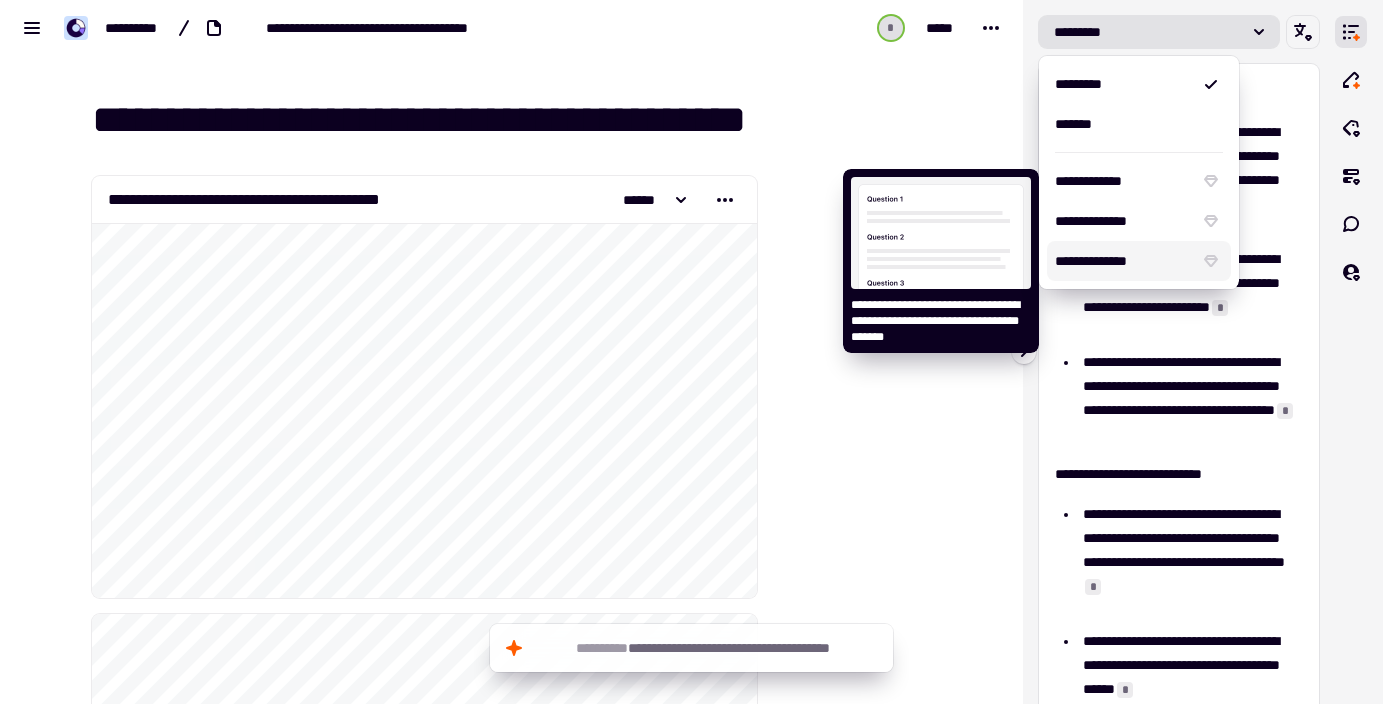 click on "**********" at bounding box center [1123, 261] 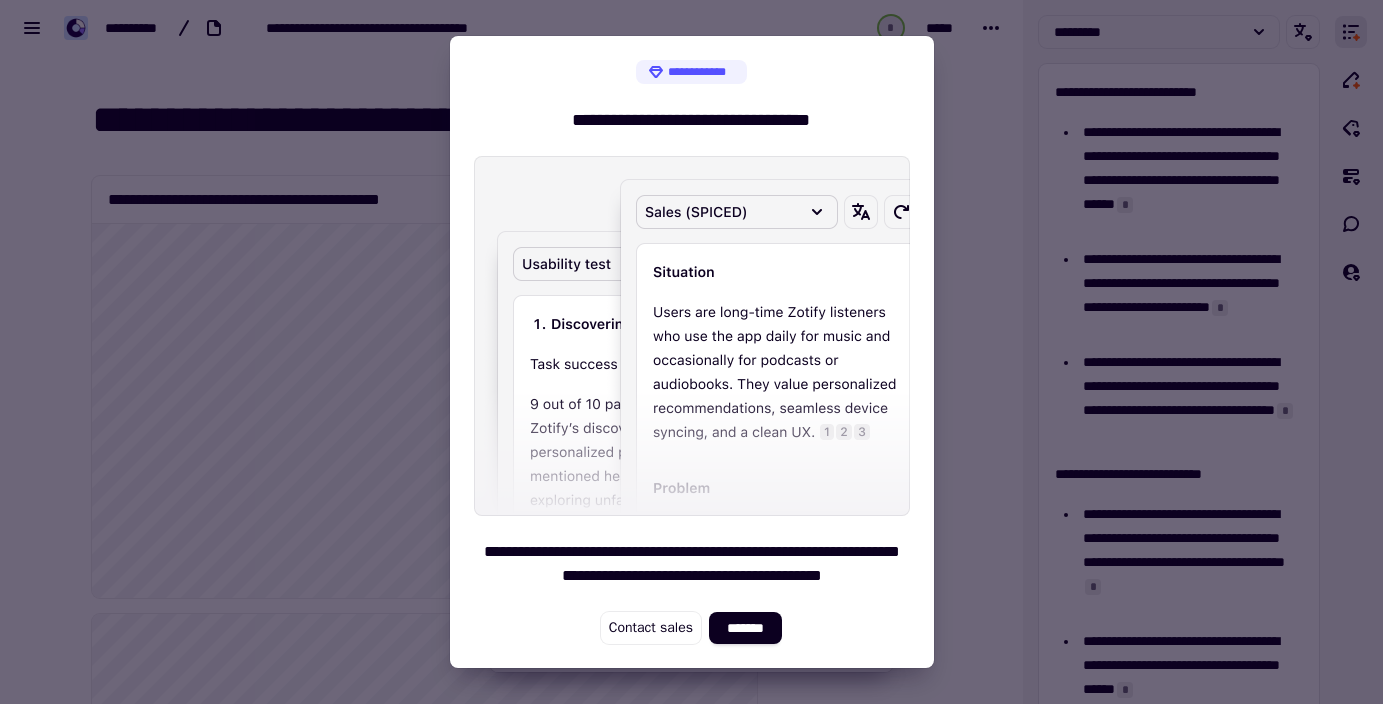 click at bounding box center (691, 352) 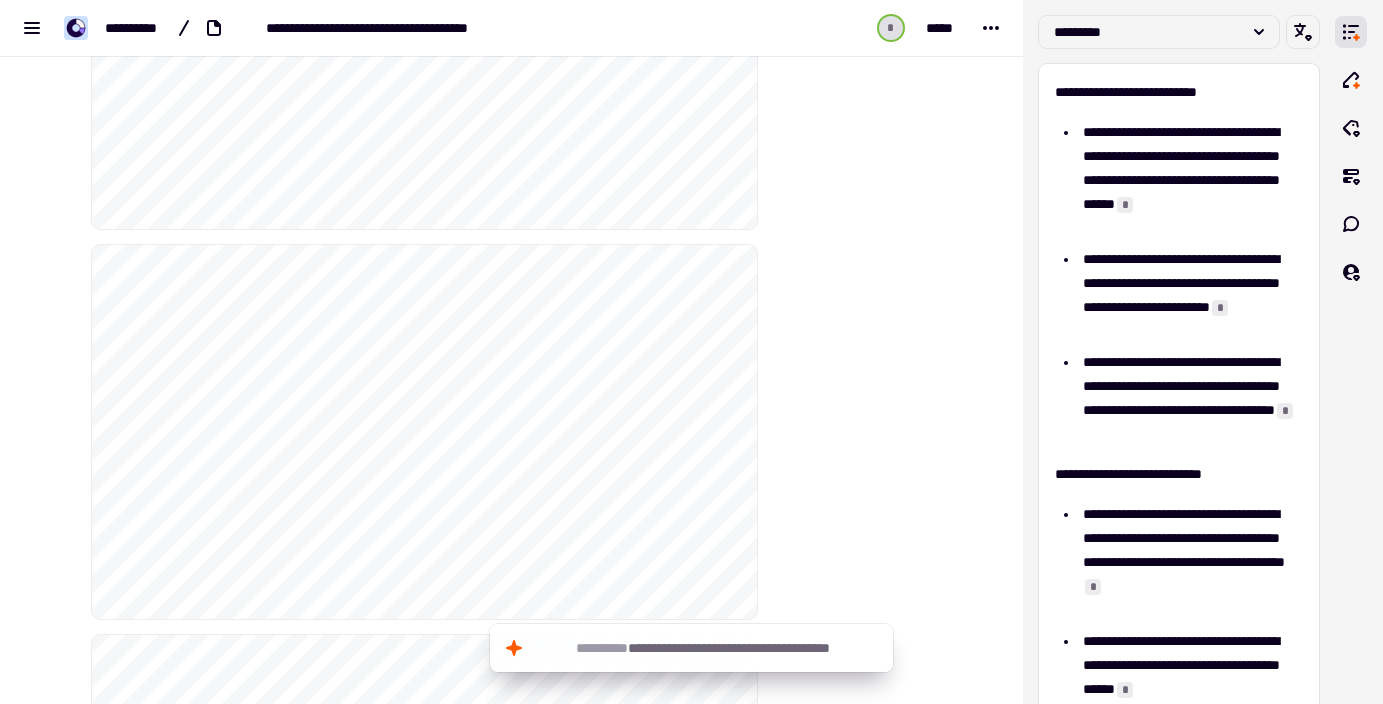 scroll, scrollTop: 0, scrollLeft: 0, axis: both 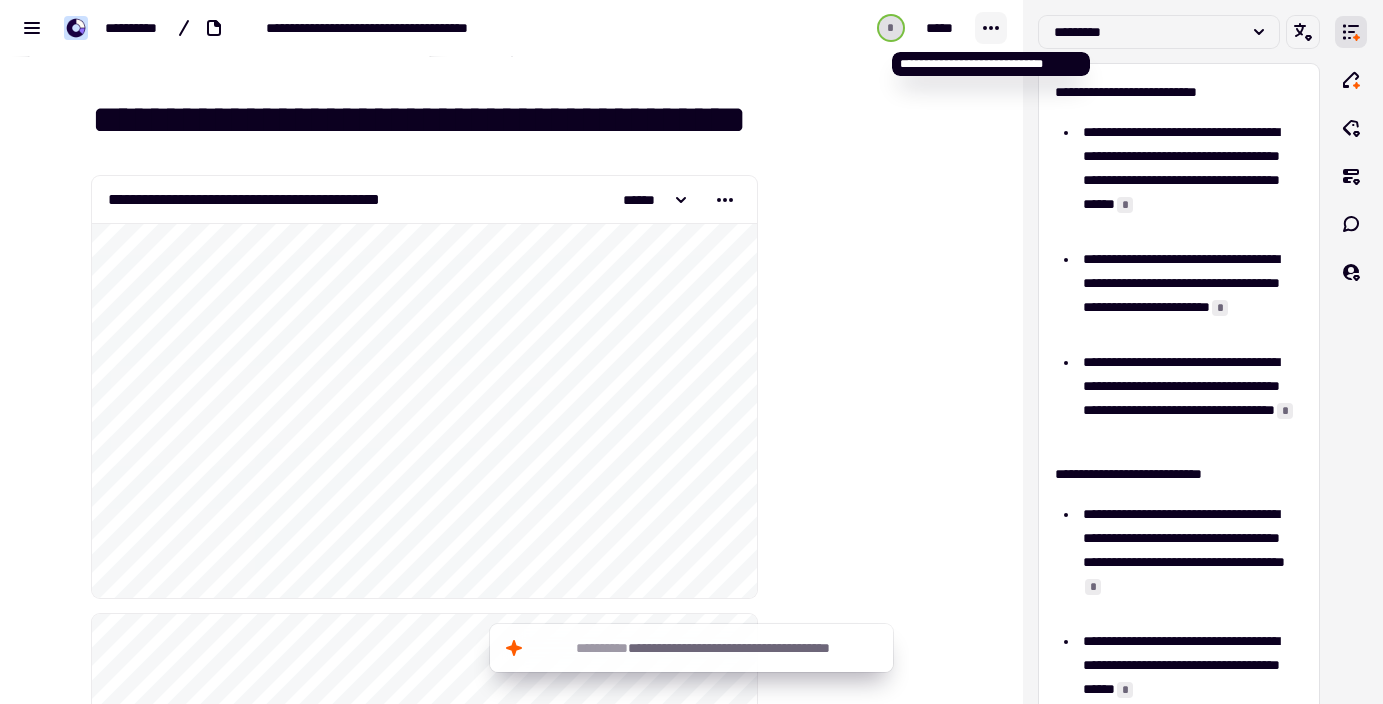 click 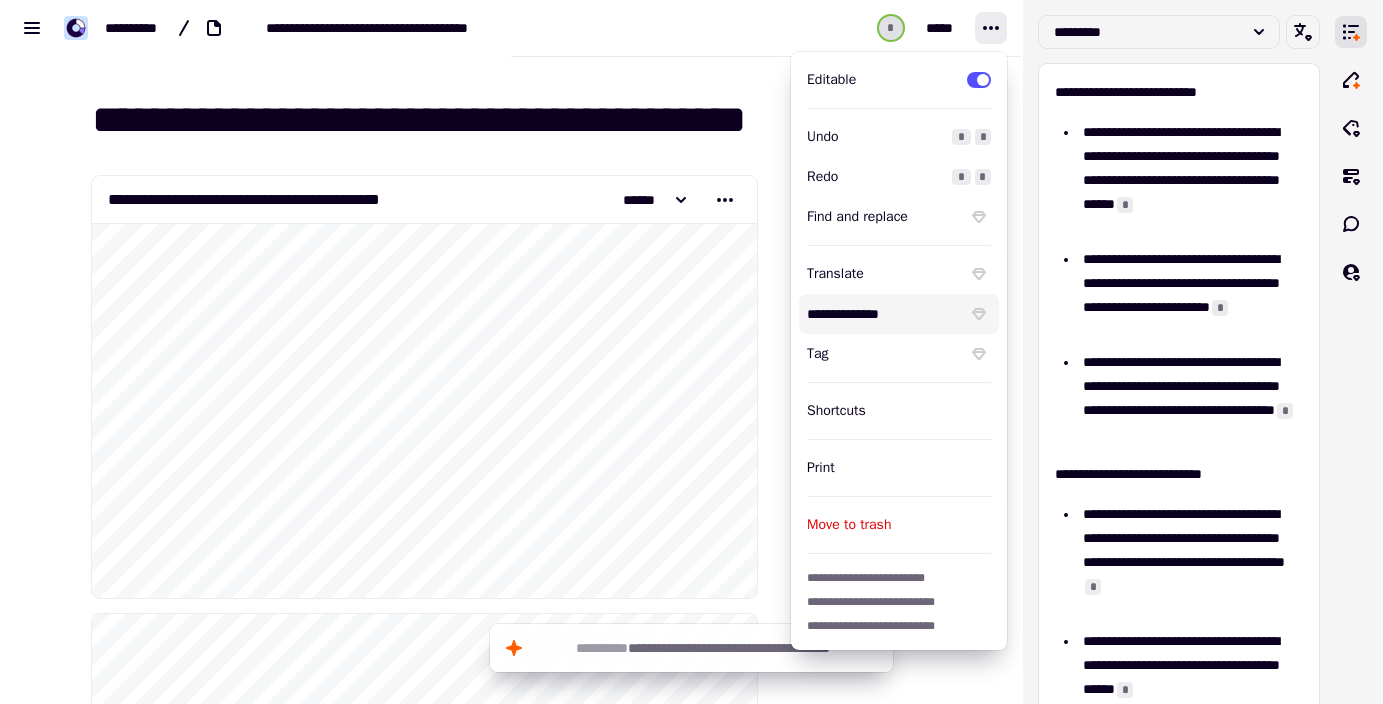 click on "**********" at bounding box center [883, 314] 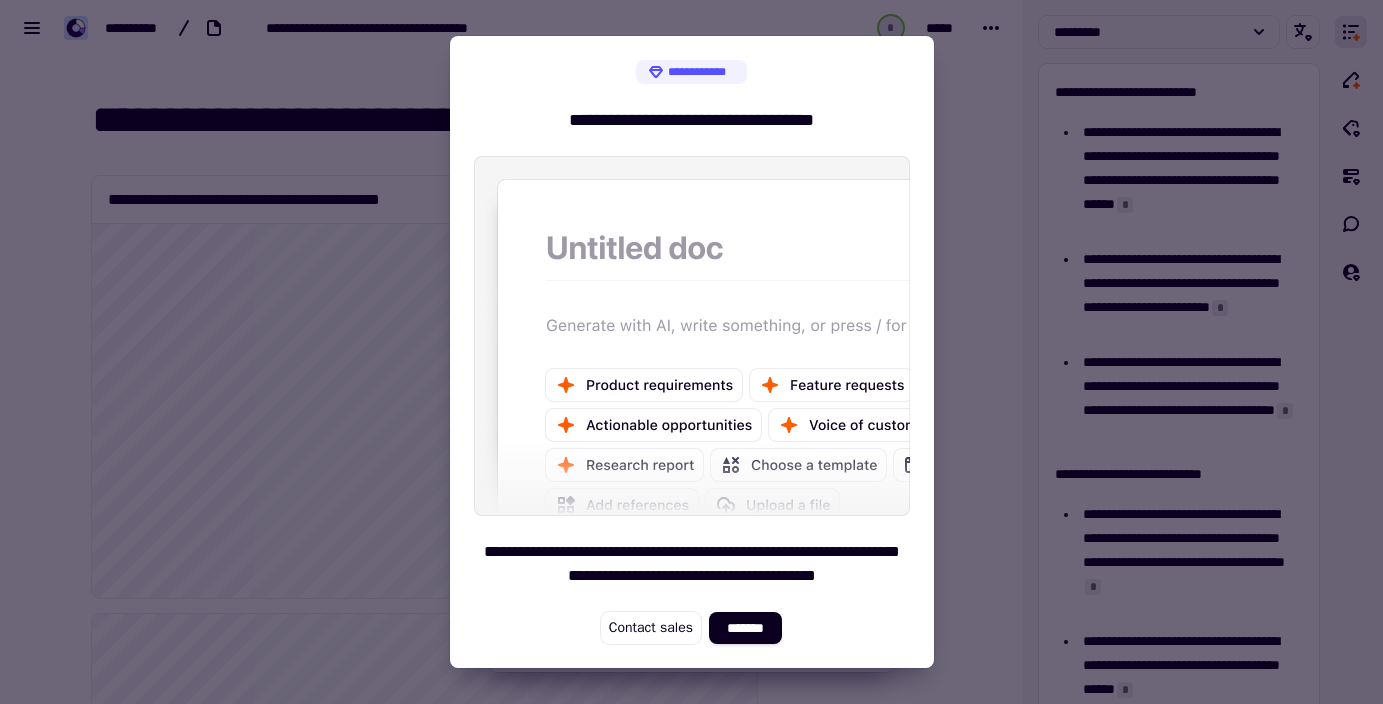click on "**********" at bounding box center (692, 352) 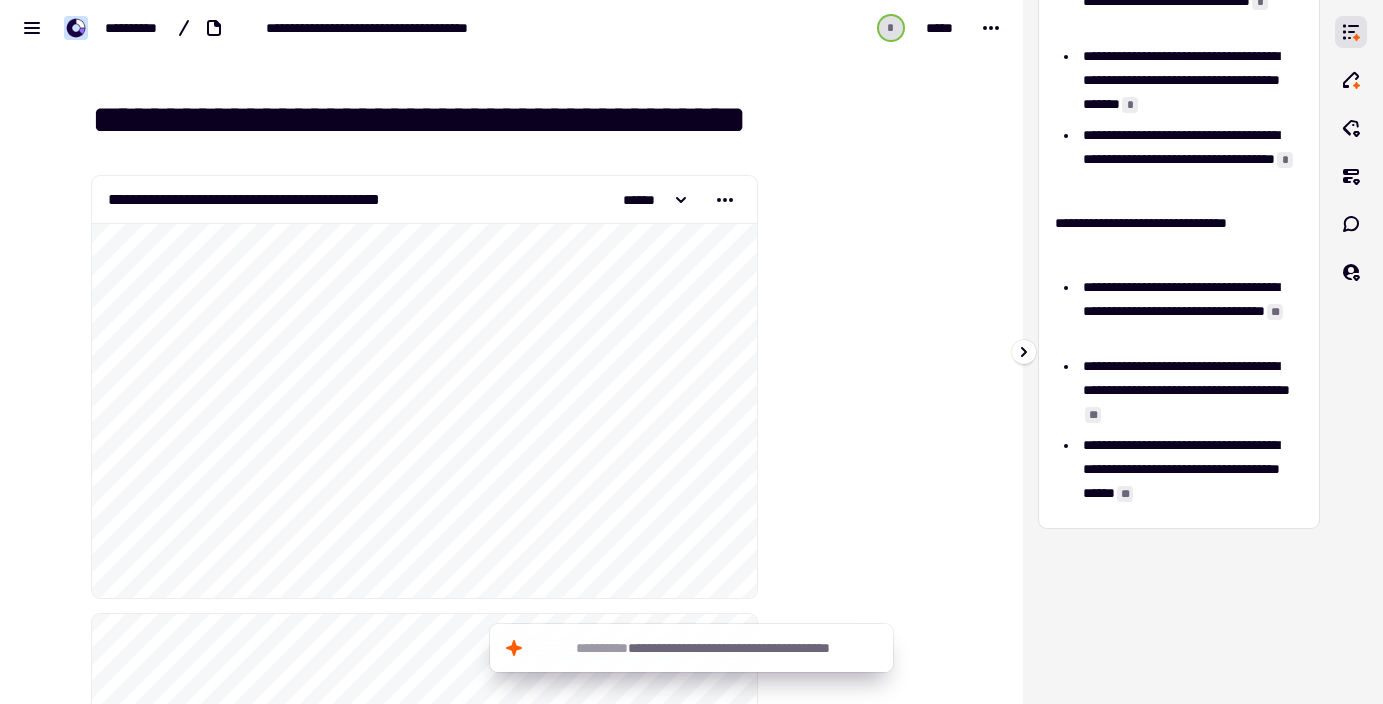 scroll, scrollTop: 920, scrollLeft: 0, axis: vertical 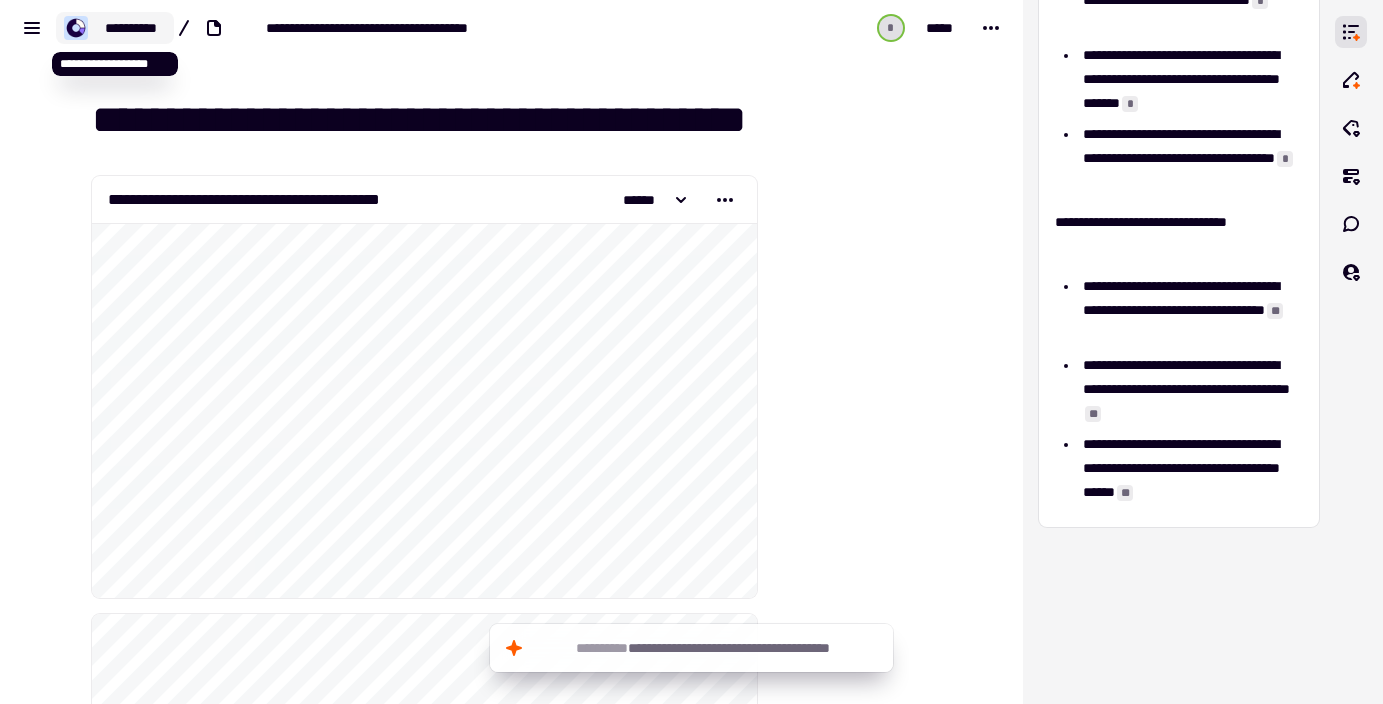 click on "**********" 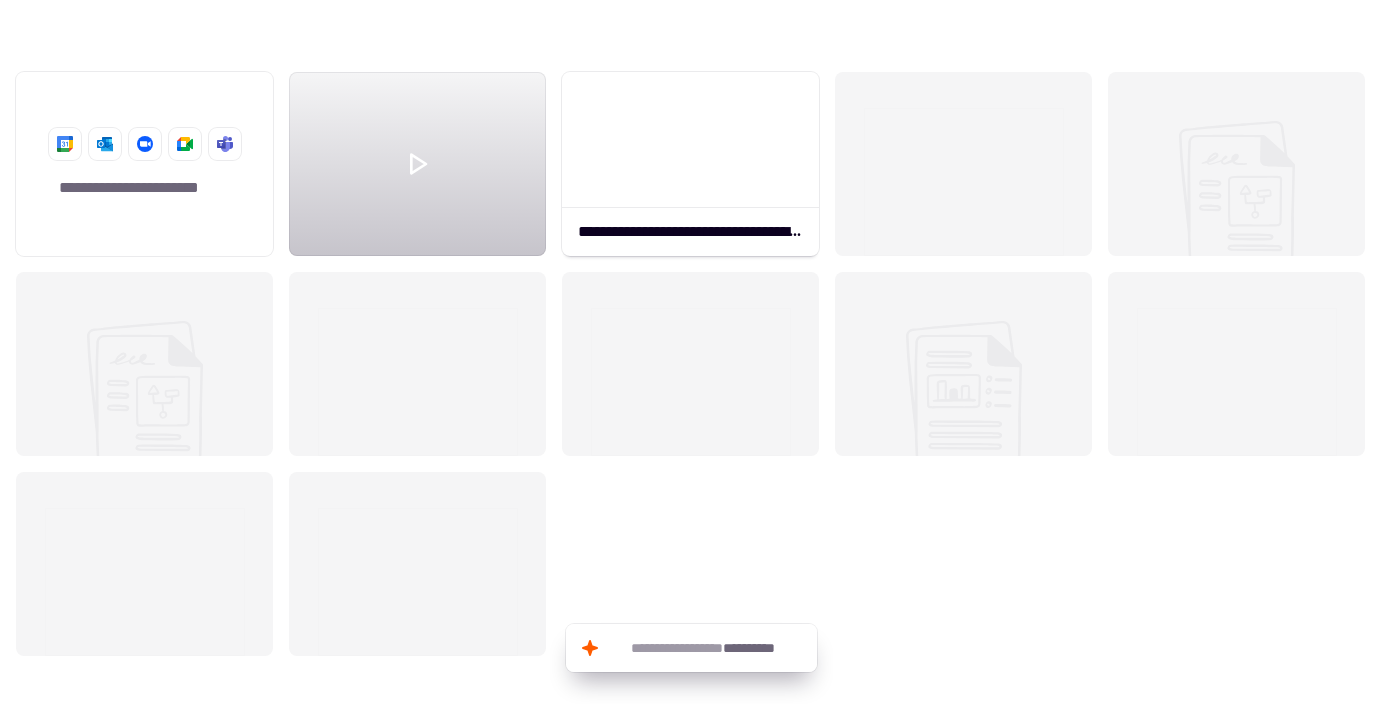 scroll, scrollTop: 1, scrollLeft: 1, axis: both 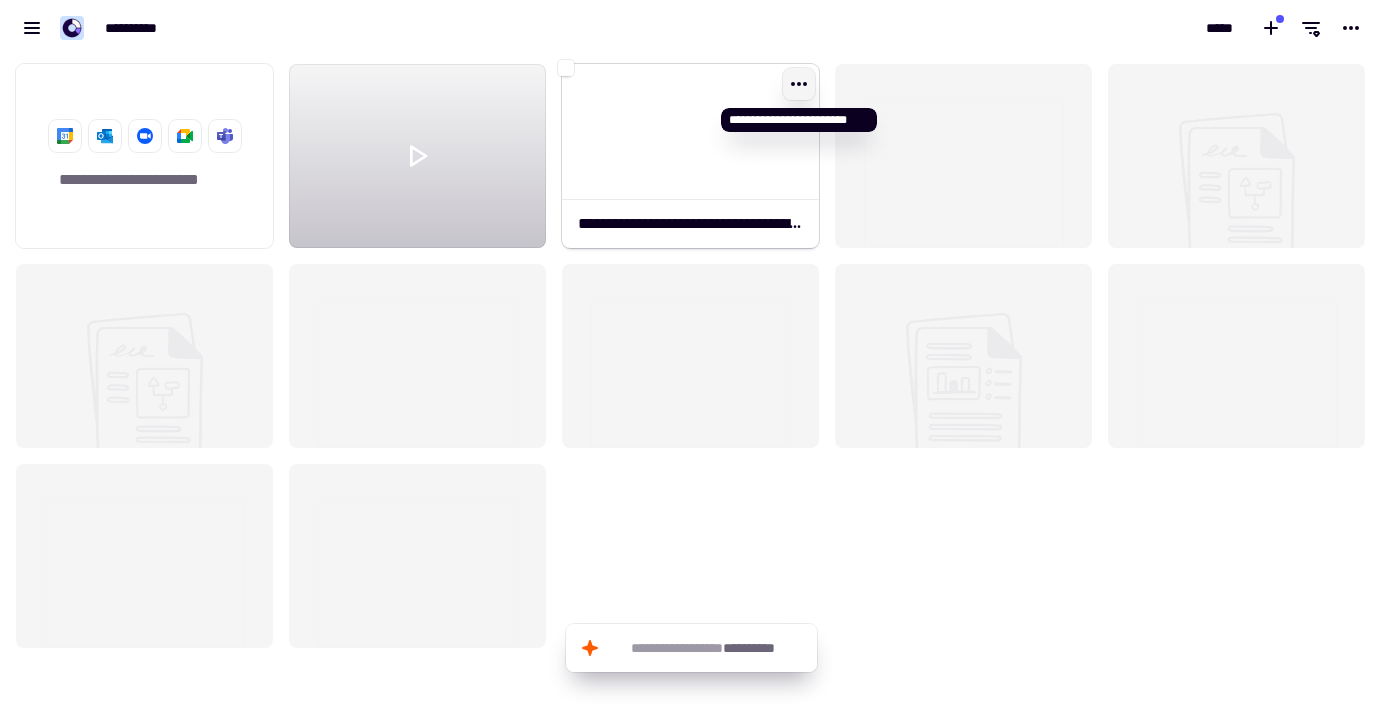 click 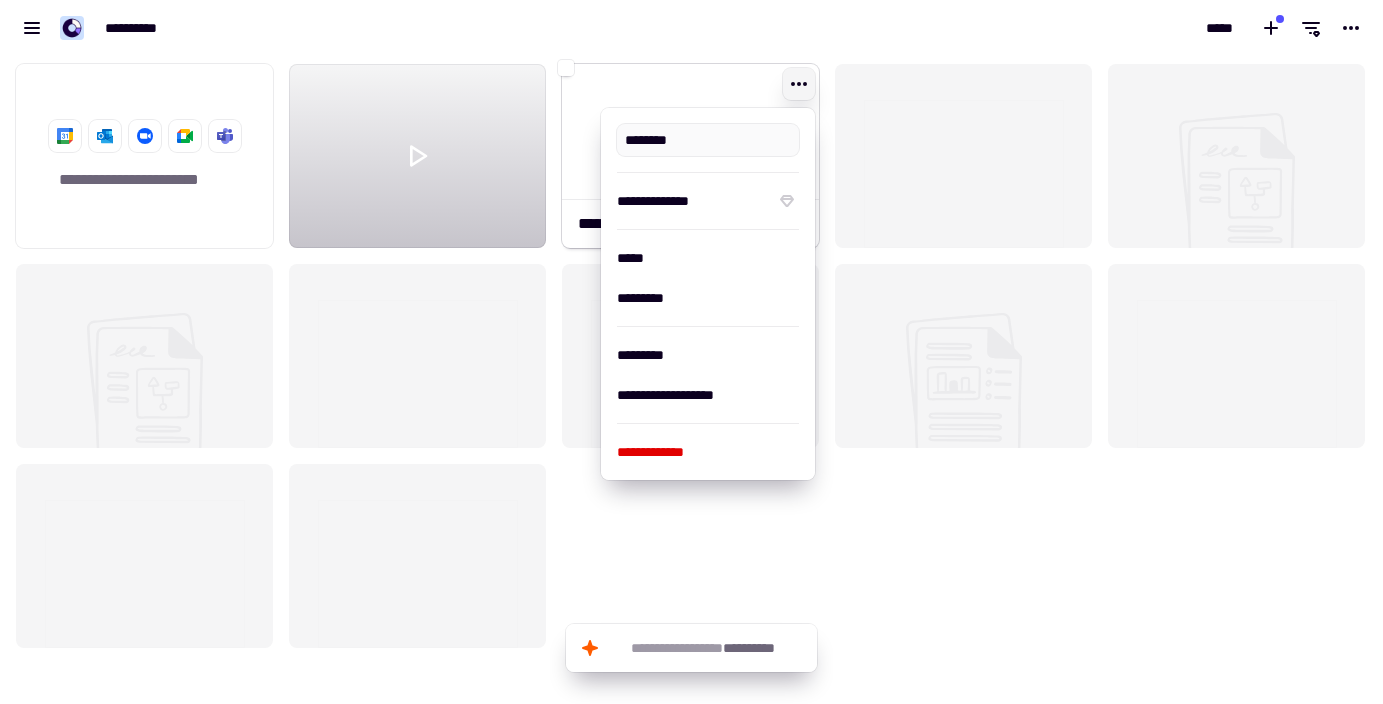 type on "**********" 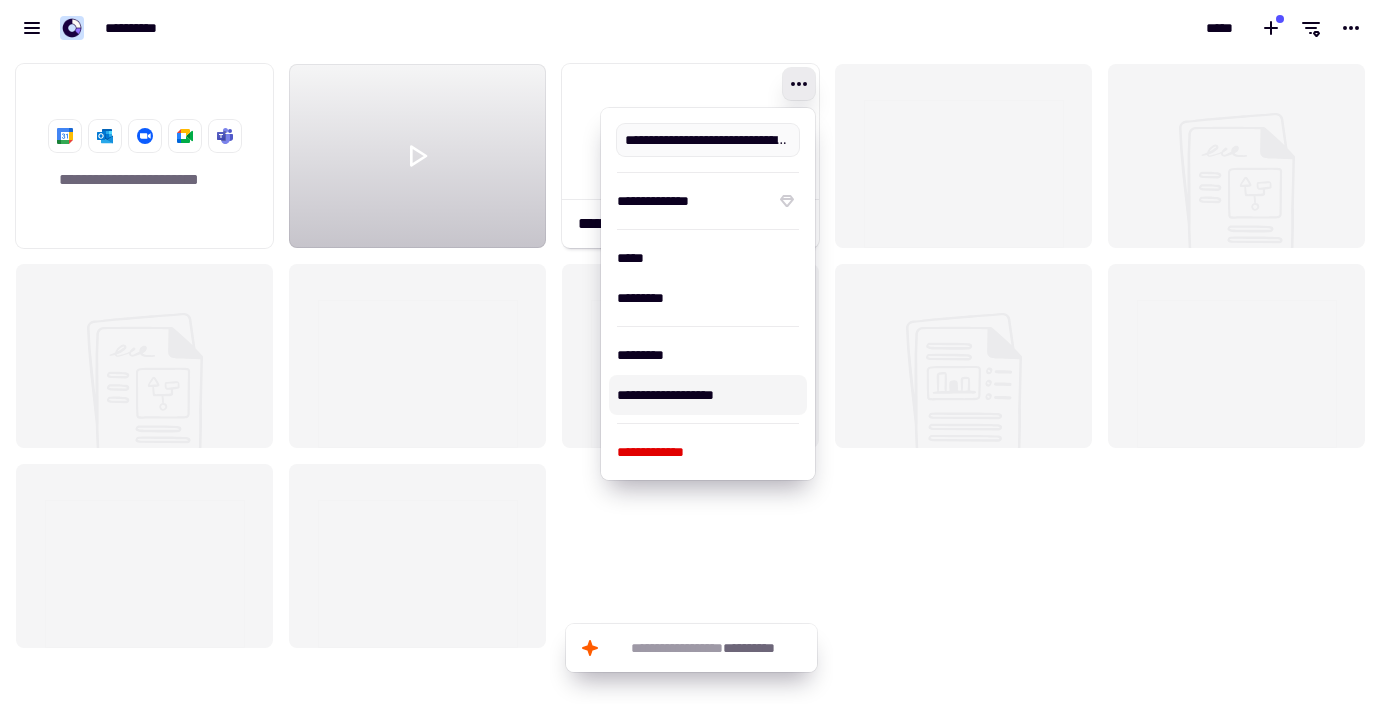 click on "**********" at bounding box center (708, 395) 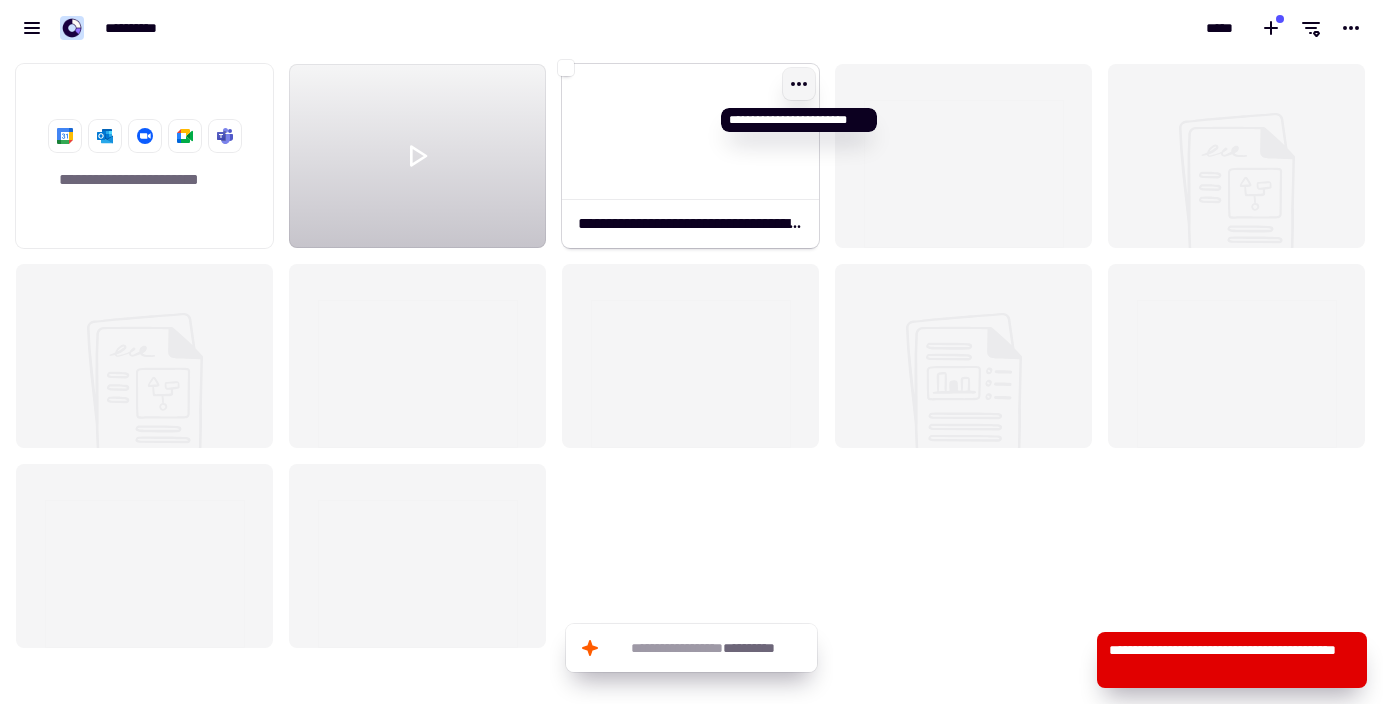 click 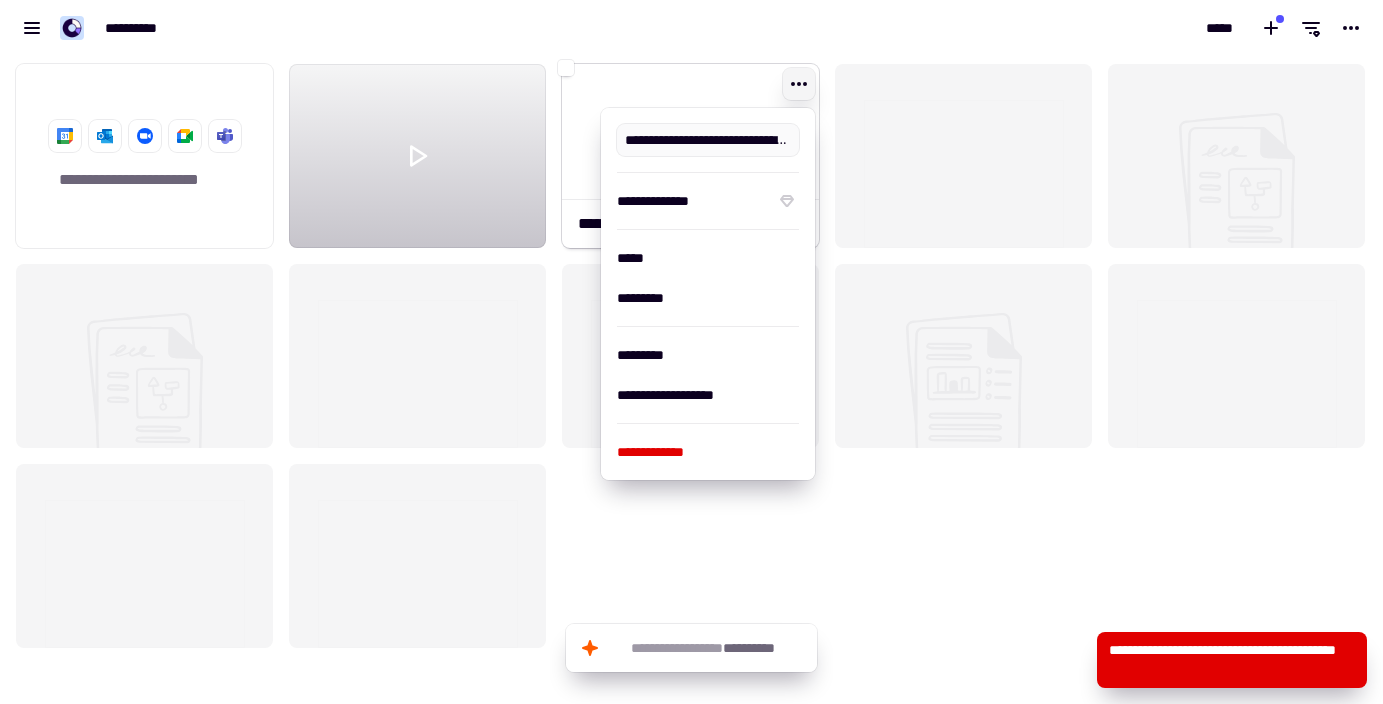 scroll, scrollTop: 0, scrollLeft: 104, axis: horizontal 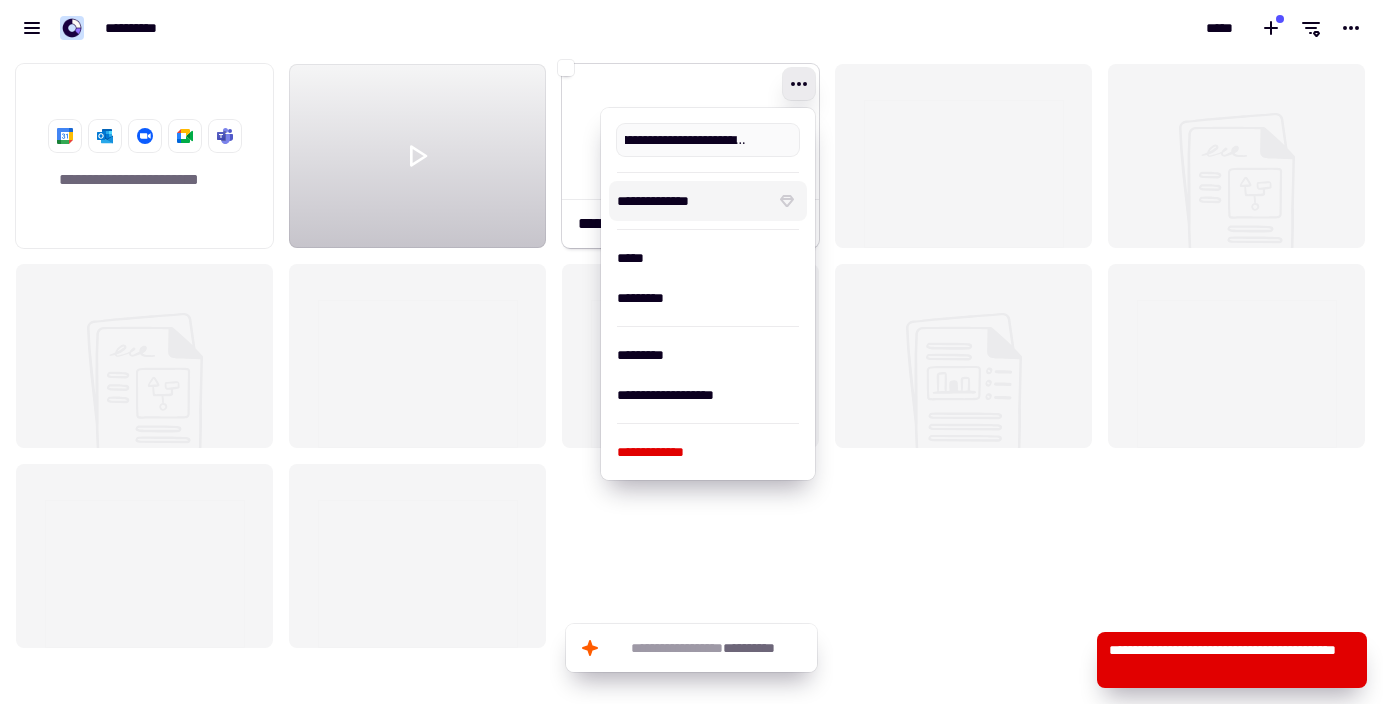 click 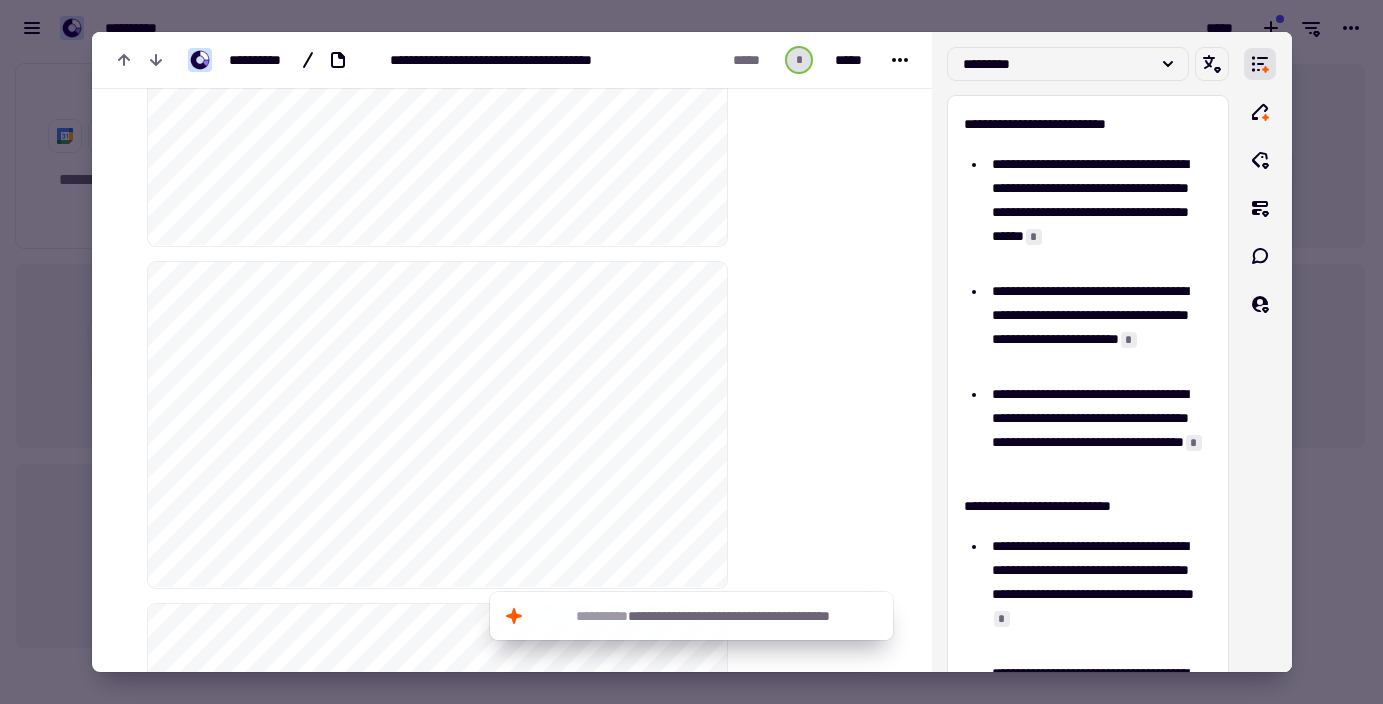 scroll, scrollTop: 6501, scrollLeft: 0, axis: vertical 